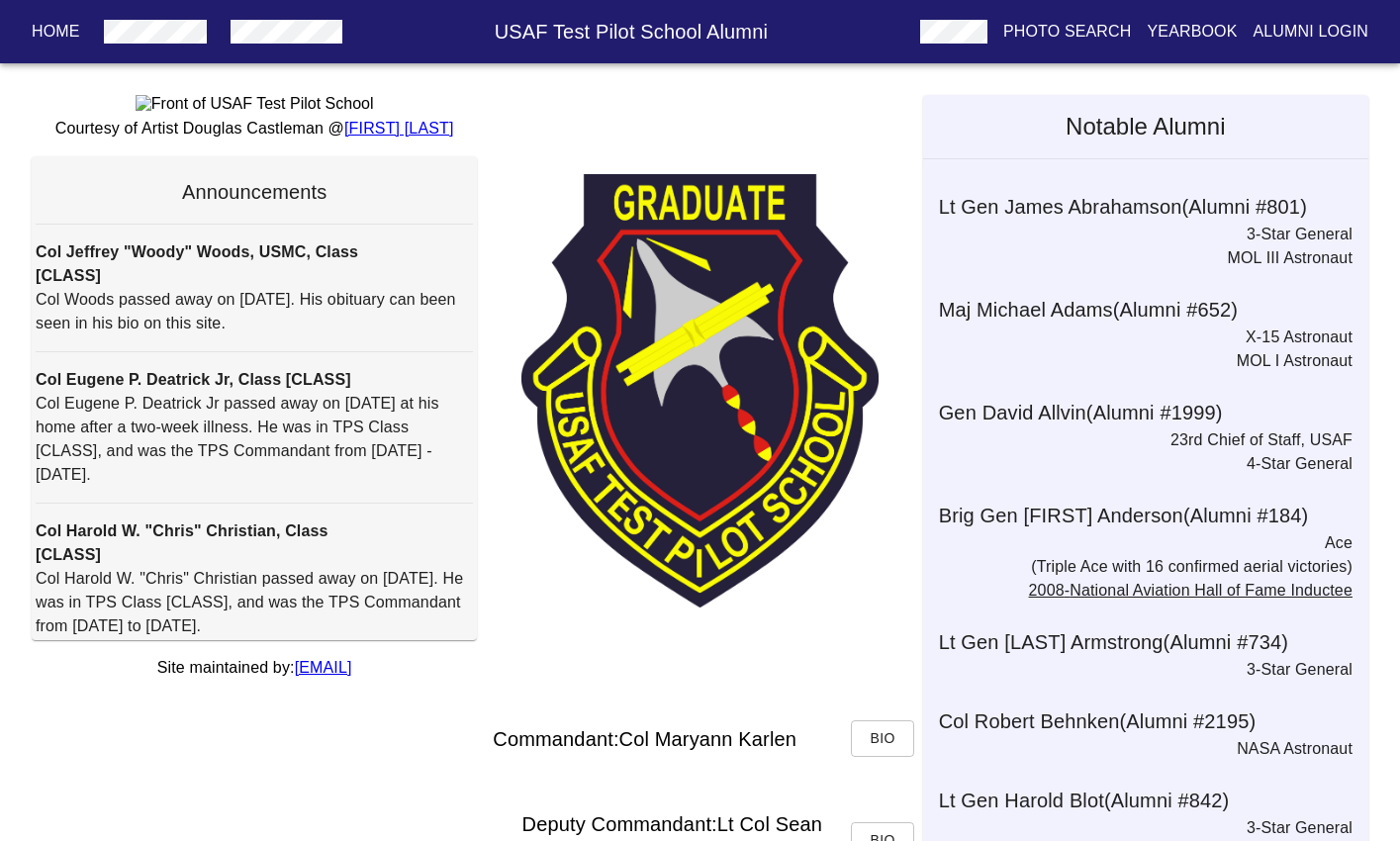 scroll, scrollTop: 0, scrollLeft: 0, axis: both 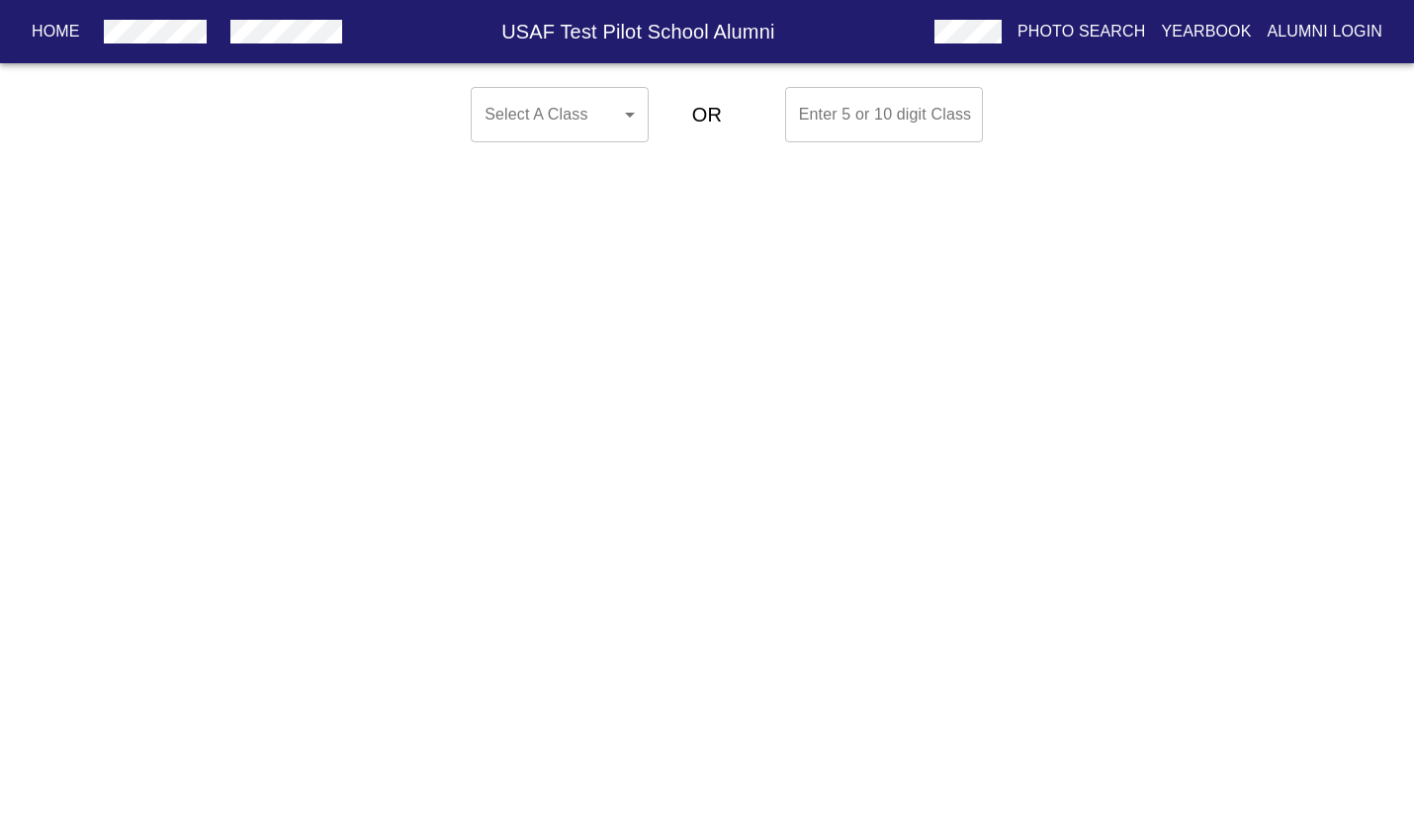 click on "Home USAF Test Pilot School Alumni Photo Search Yearbook Alumni Login Select A Class ​ ​ OR Enter 5 or 10 digit Class Enter 5 or 10 digit Class Home Alumni Bios Class Pages Photos Yearbook Alumni Login" at bounding box center [707, 115] 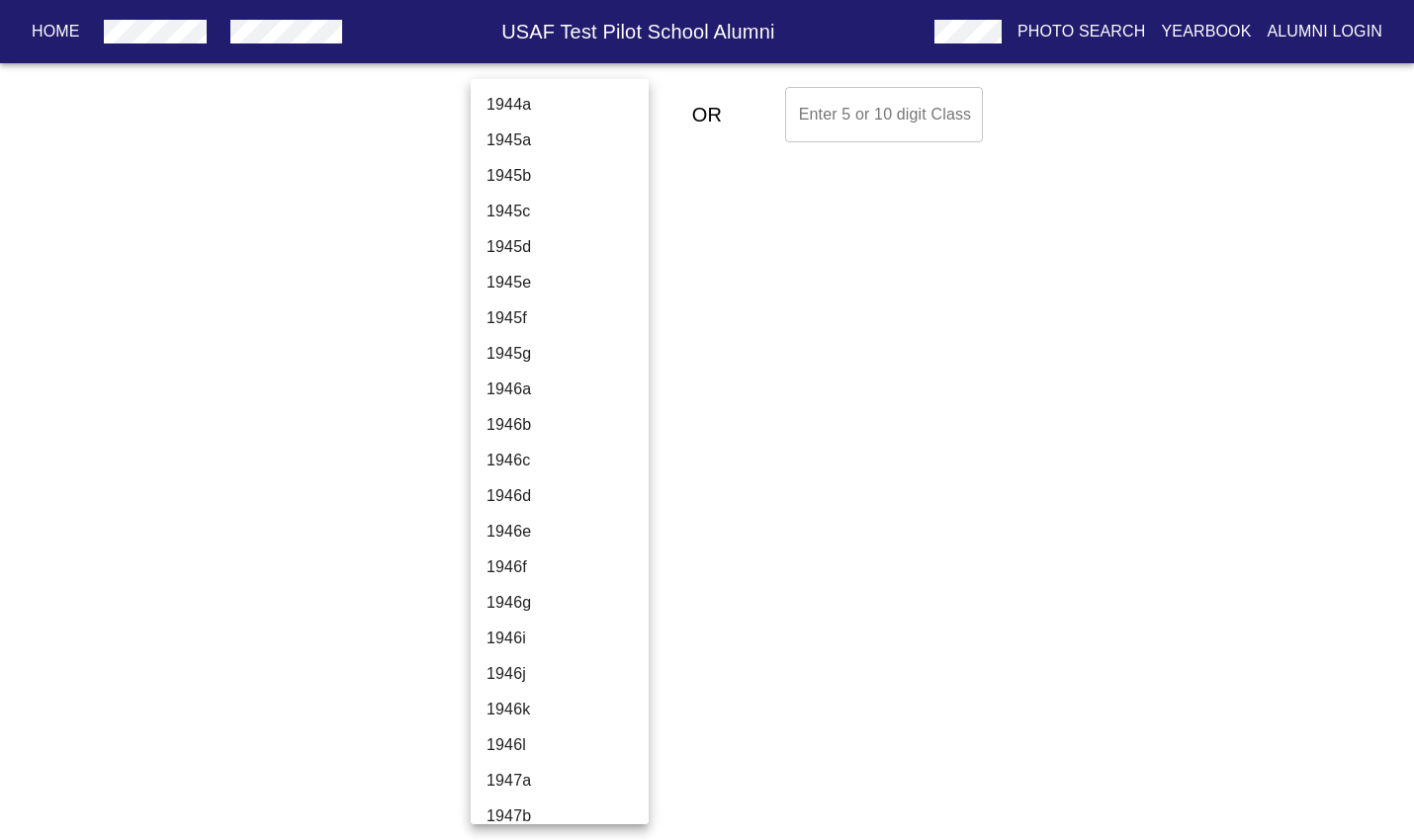 click on "1944a" at bounding box center [567, 105] 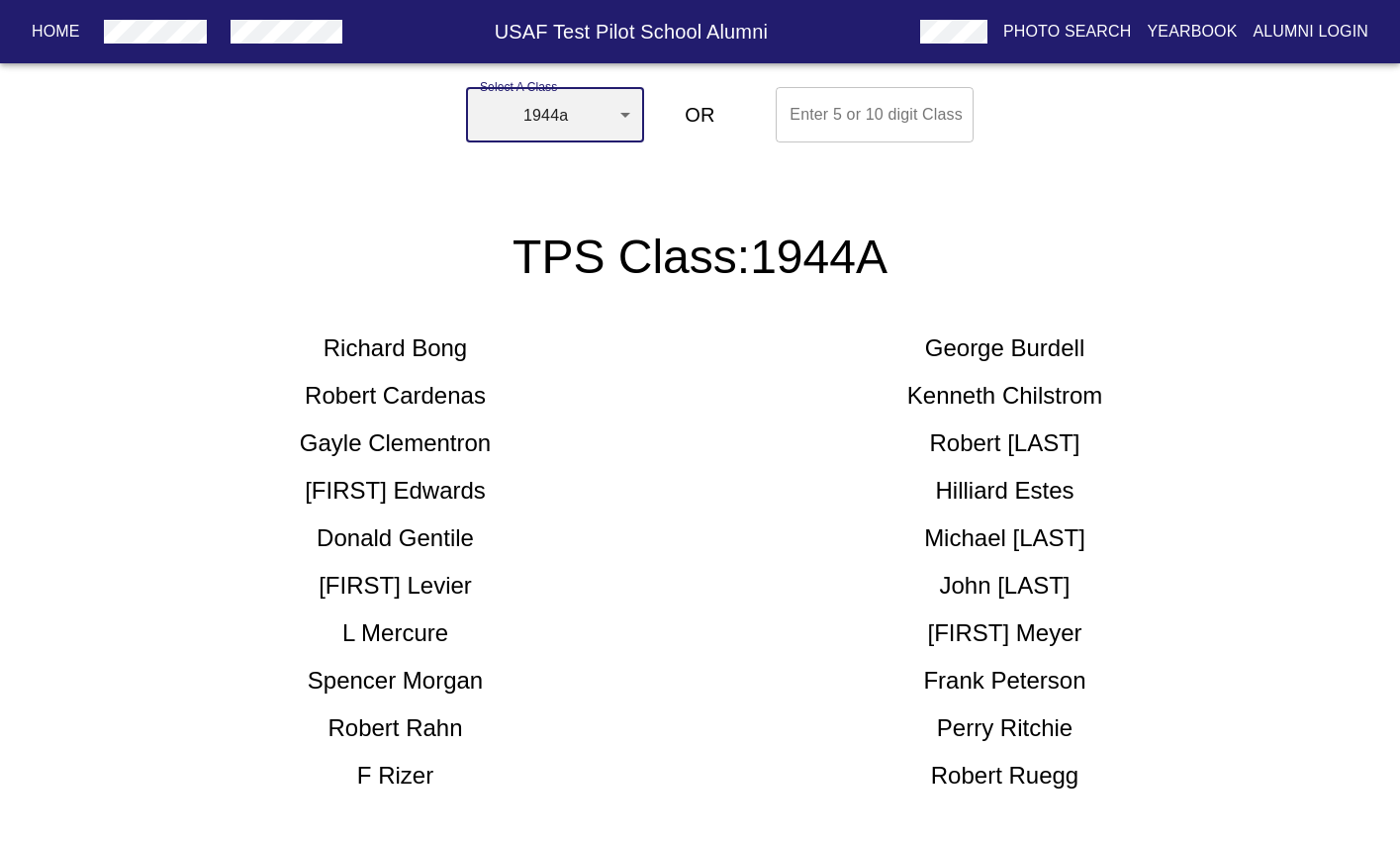 scroll, scrollTop: 196, scrollLeft: 0, axis: vertical 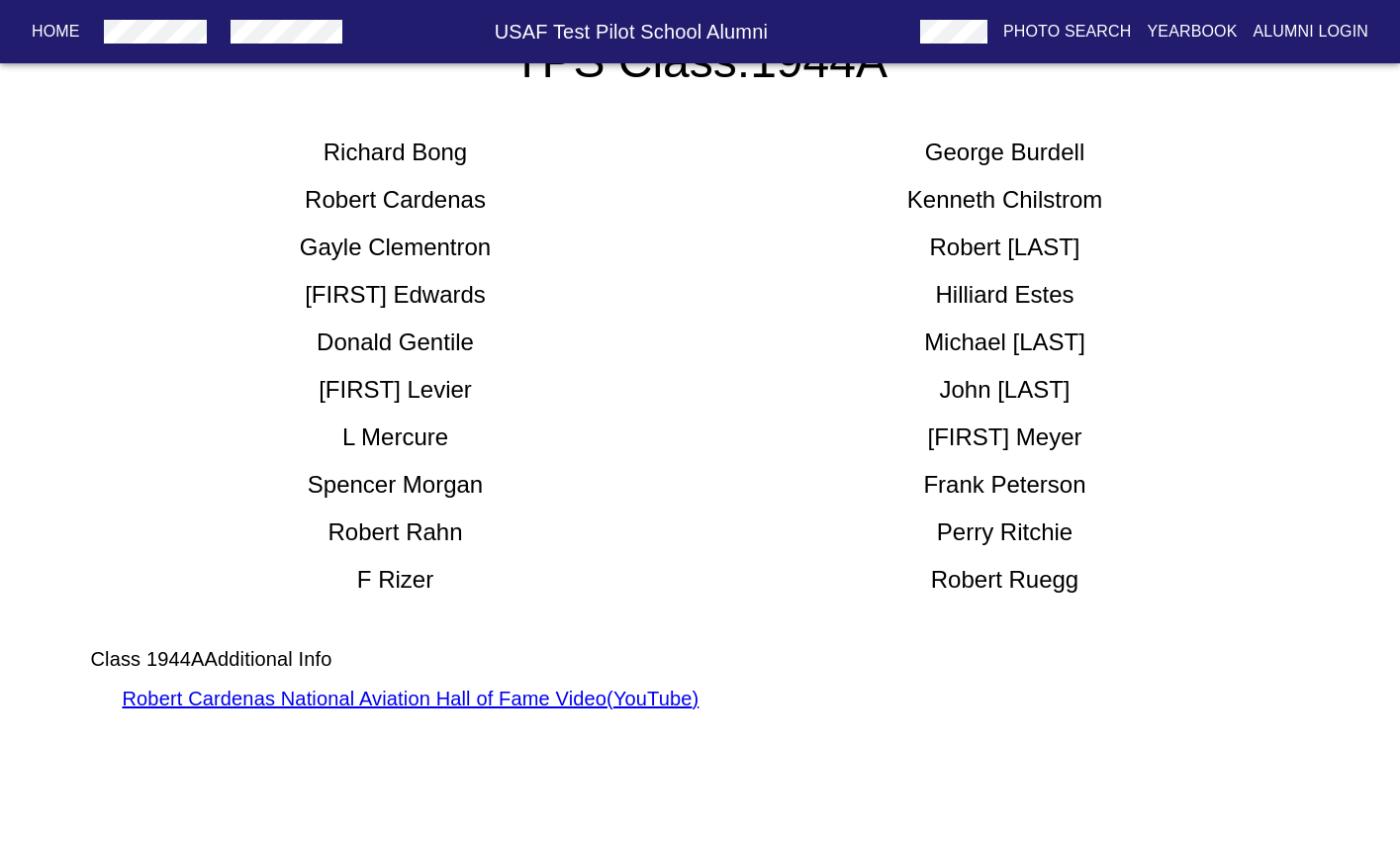 drag, startPoint x: 514, startPoint y: 250, endPoint x: 1122, endPoint y: 580, distance: 691.7832 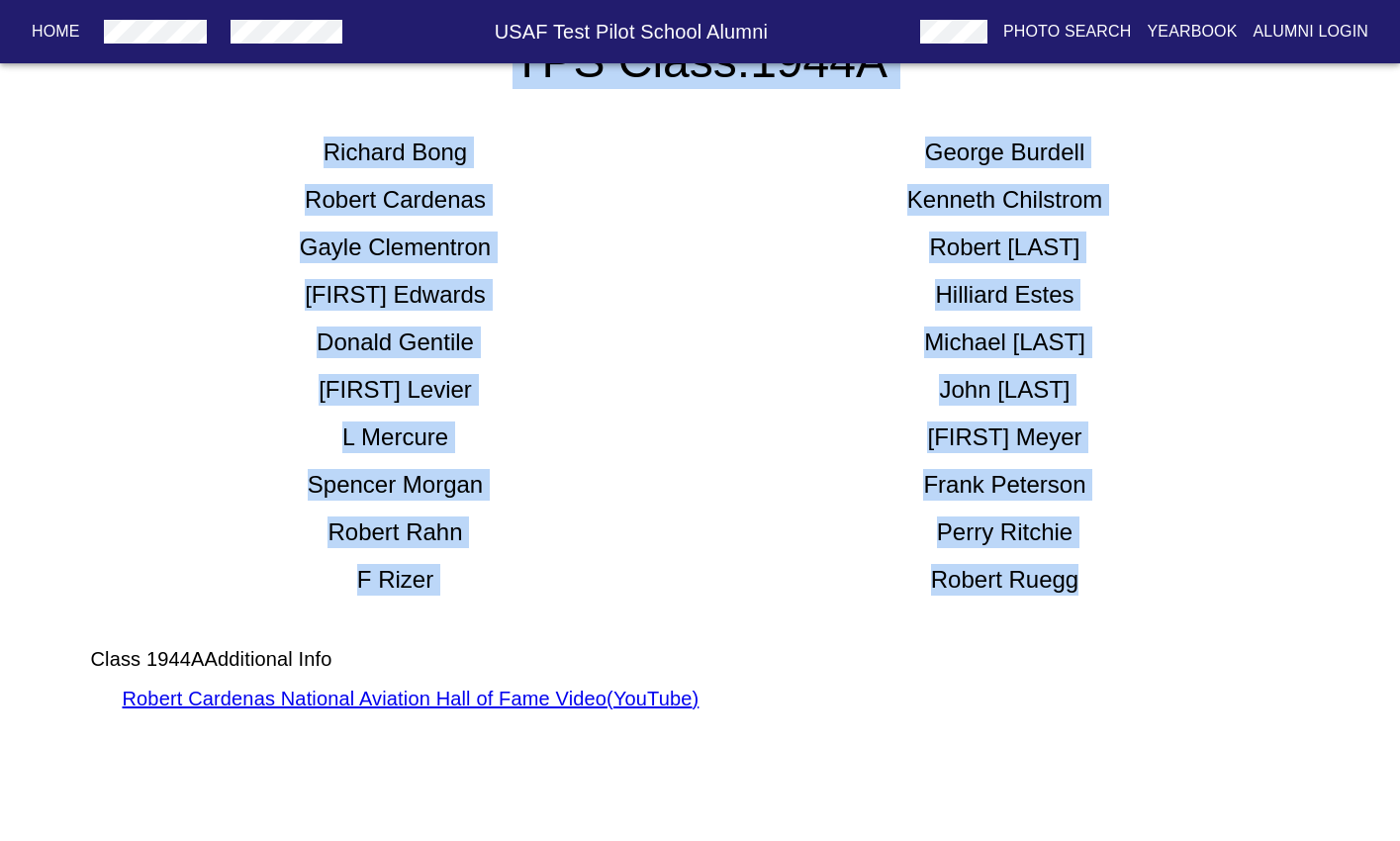 click on "Anthony Levier" at bounding box center [396, 390] 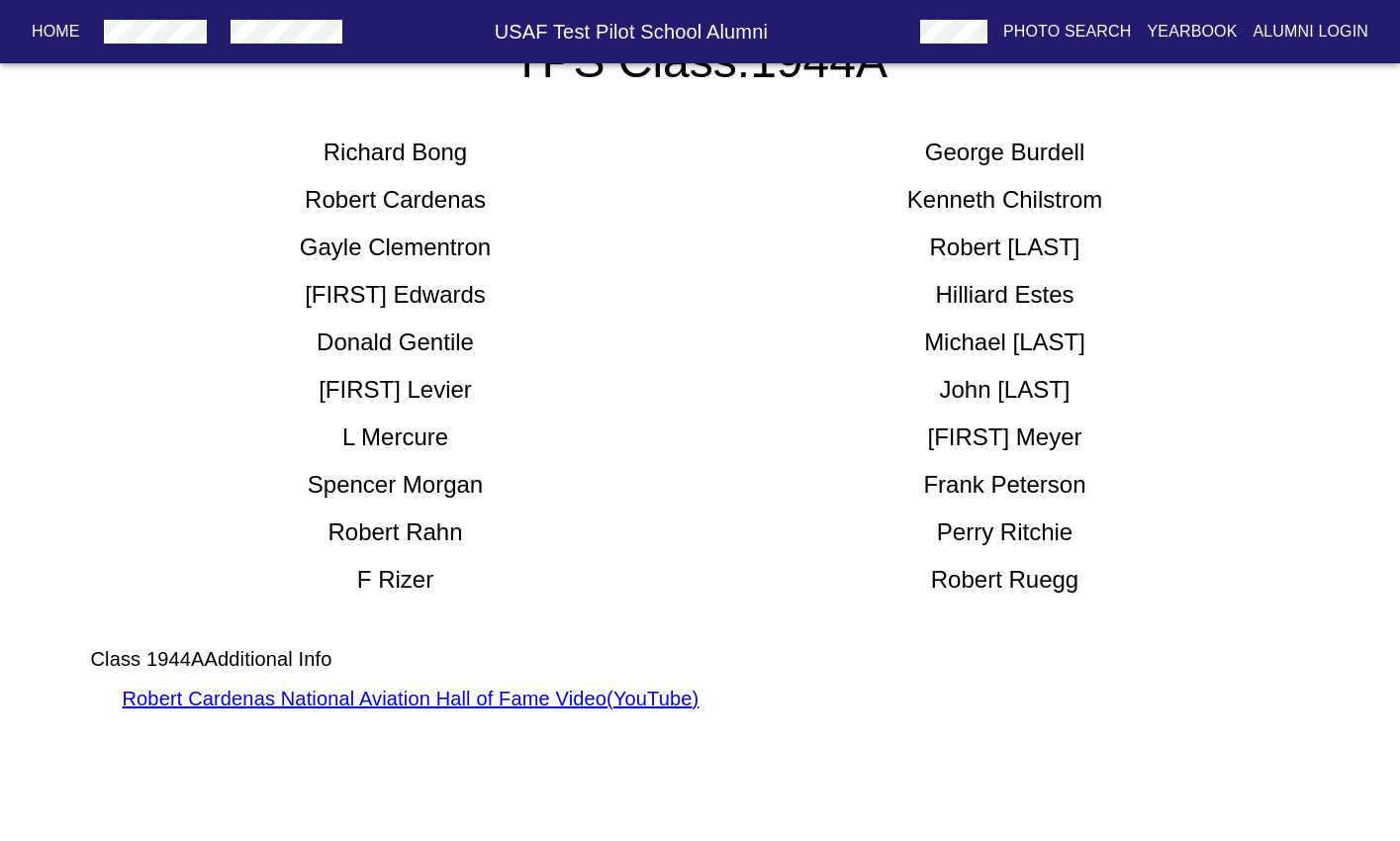 click on "Donald Gentile" at bounding box center [396, 342] 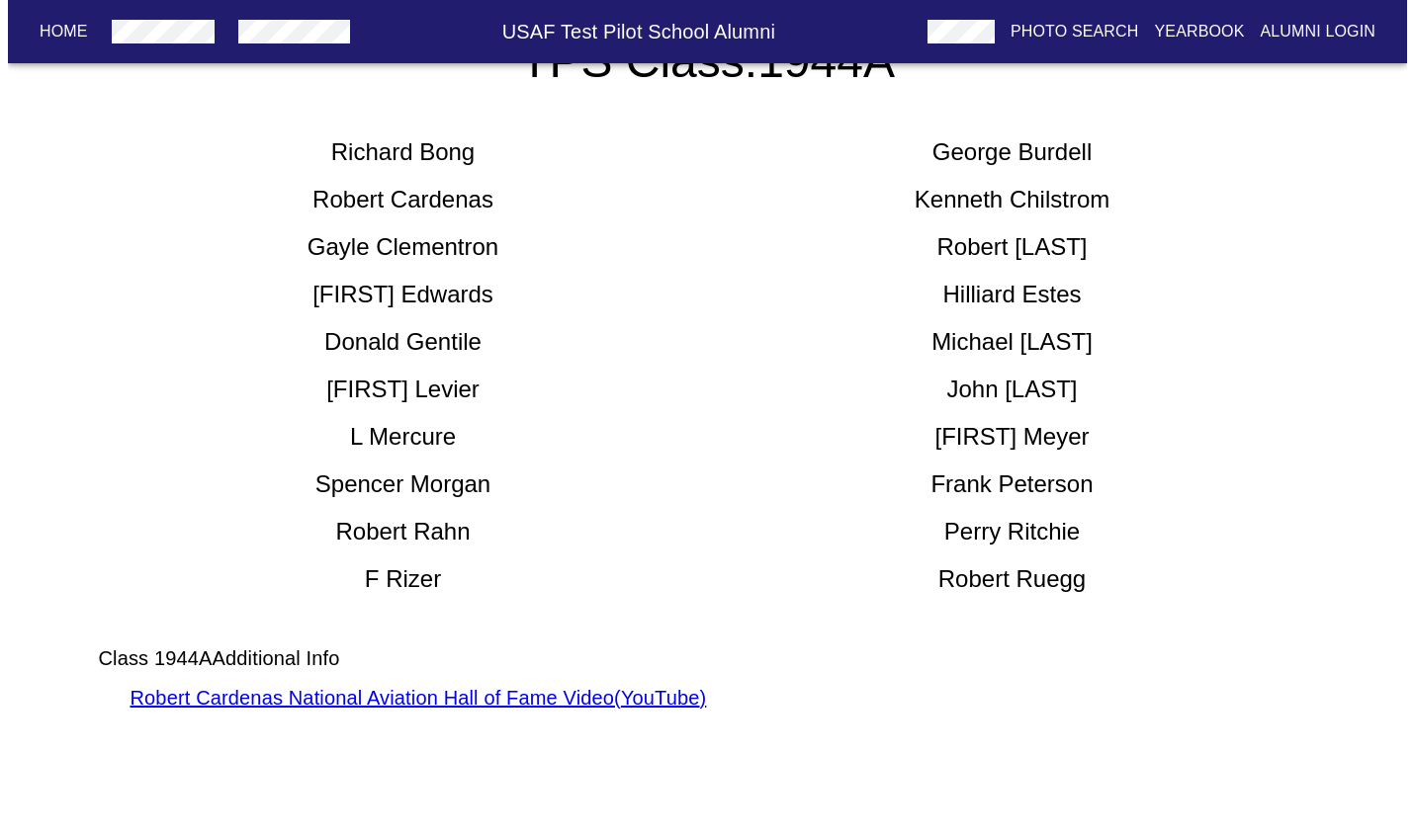scroll, scrollTop: 0, scrollLeft: 0, axis: both 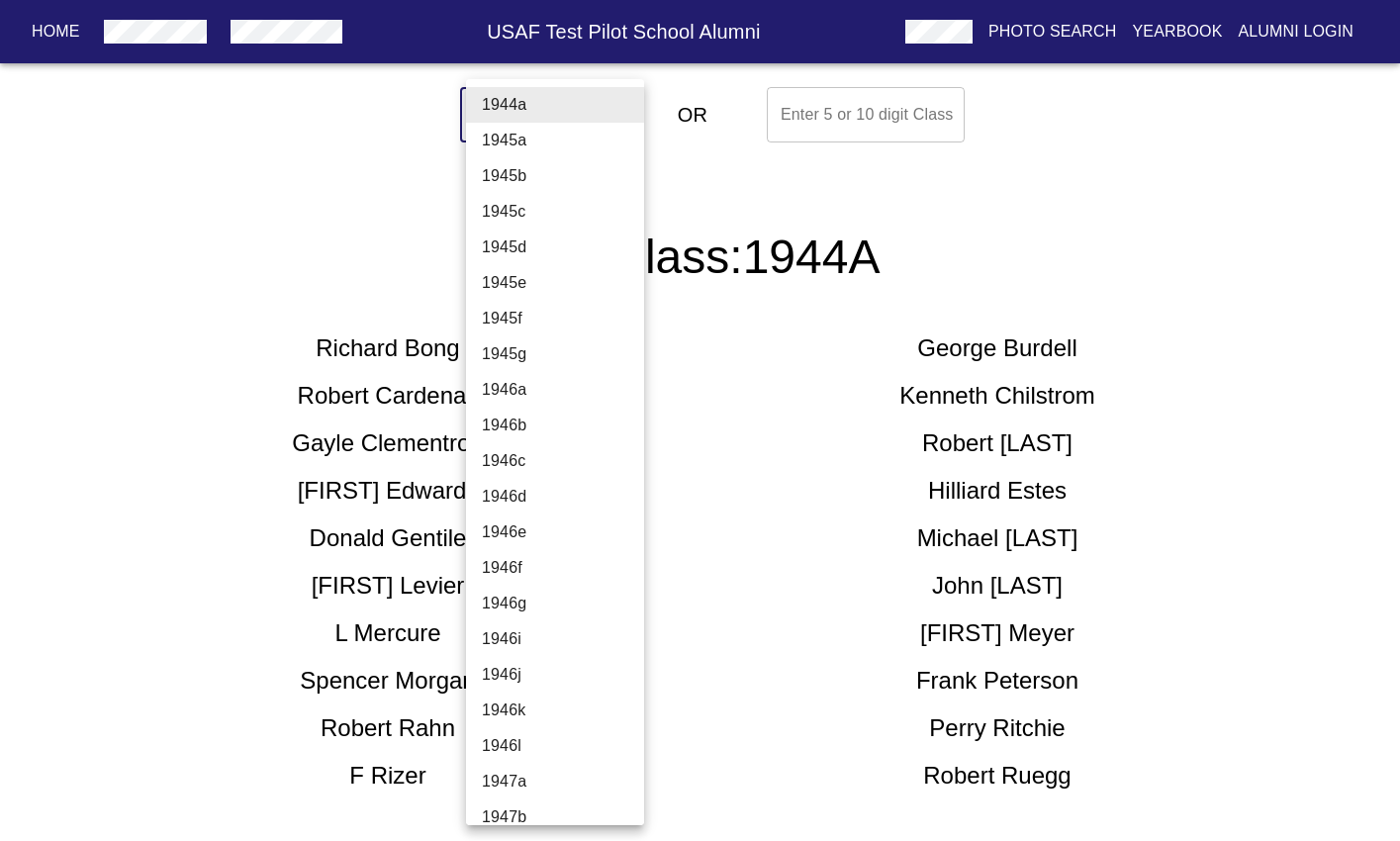 click on "Home USAF Test Pilot School Alumni Photo Search Yearbook Alumni Login Select A Class 1944a 1944a ​ OR Enter 5 or 10 digit Class Enter 5 or 10 digit Class TPS Class:  1944A [FIRST]   [FIRST] [FIRST]   [FIRST] [FIRST]   [FIRST] [FIRST]   [FIRST] [FIRST]   [FIRST] [FIRST]   [FIRST] [FIRST]   [FIRST] [FIRST]   [FIRST] [FIRST]   [FIRST] [FIRST]   [FIRST] [FIRST]   [FIRST] [FIRST]   [FIRST] [FIRST]   [FIRST] [FIRST]   [FIRST] [FIRST]   [FIRST] [FIRST]   [FIRST] Class 1944A  Additional Info [FIRST] [FIRST] National Aviation Hall of Fame Video  ( YouTube ) Home Alumni Bios Class Pages Photos Yearbook Alumni Login 1944a 1945a 1945b 1945c 1945d 1945e 1945f 1945g 1946a 1946b 1946c 1946d 1946e 1946f 1946g 1946i 1946j 1946k 1946l 1947a 1947b 1947c 1947d 1947f 1947g 1948a 1948b 1948d 1948f 1949a 1949b 1949c 1949d 1950a 1950b 1950c 1951a 1951b 1951c 1952a 1952b 1952c 1953a 1953b 1953c 1953d 1954a 1954b 1954c 1955a 1955c 1955d 1956a 1956b 1956c 1956d 1957a 1957c 1957d 1958a 1958b 1958c" at bounding box center [700, 518] 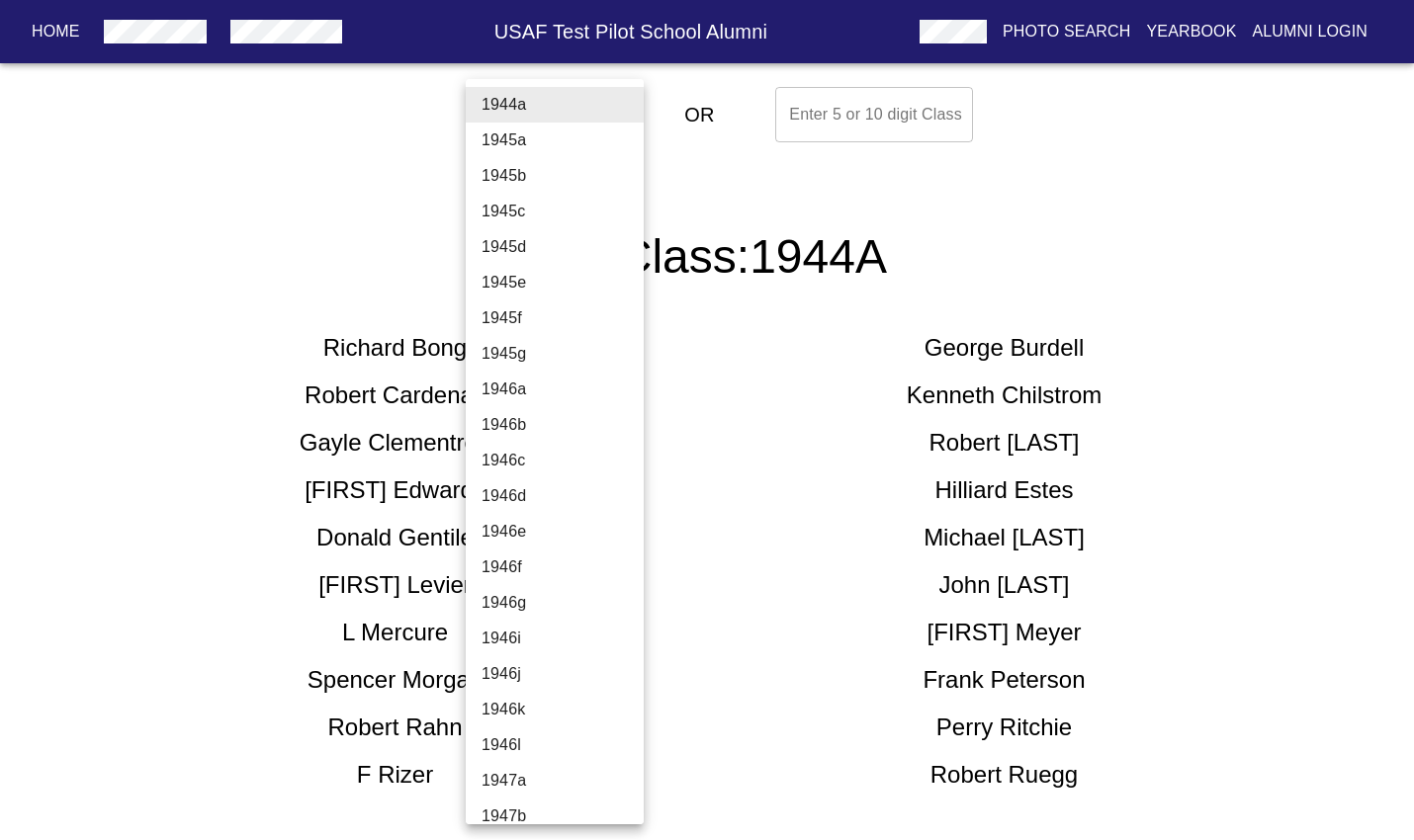 click on "1945a" at bounding box center (562, 140) 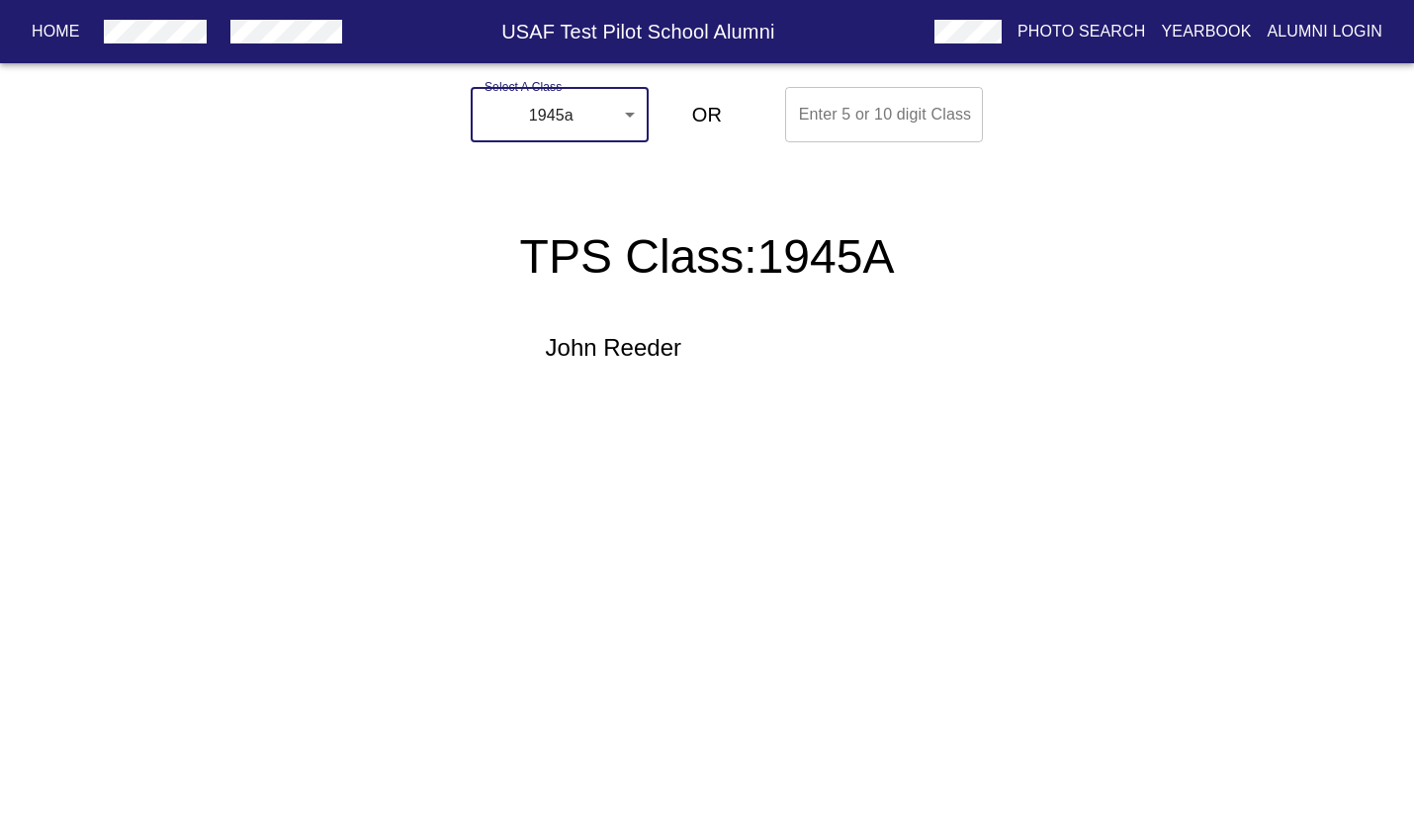 drag, startPoint x: 522, startPoint y: 248, endPoint x: 697, endPoint y: 336, distance: 195.88007 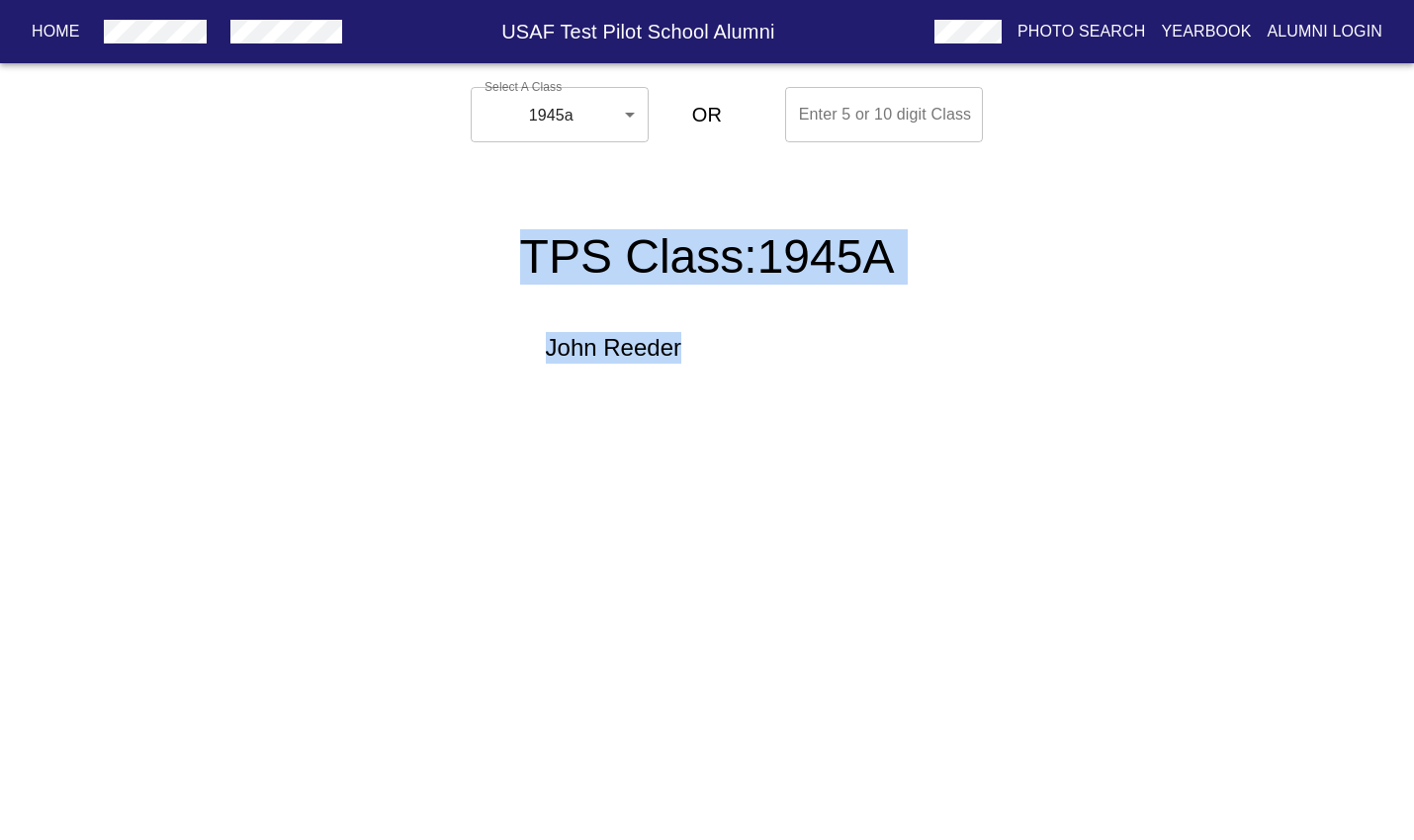 copy on "TPS Class: 1945A John Reeder" 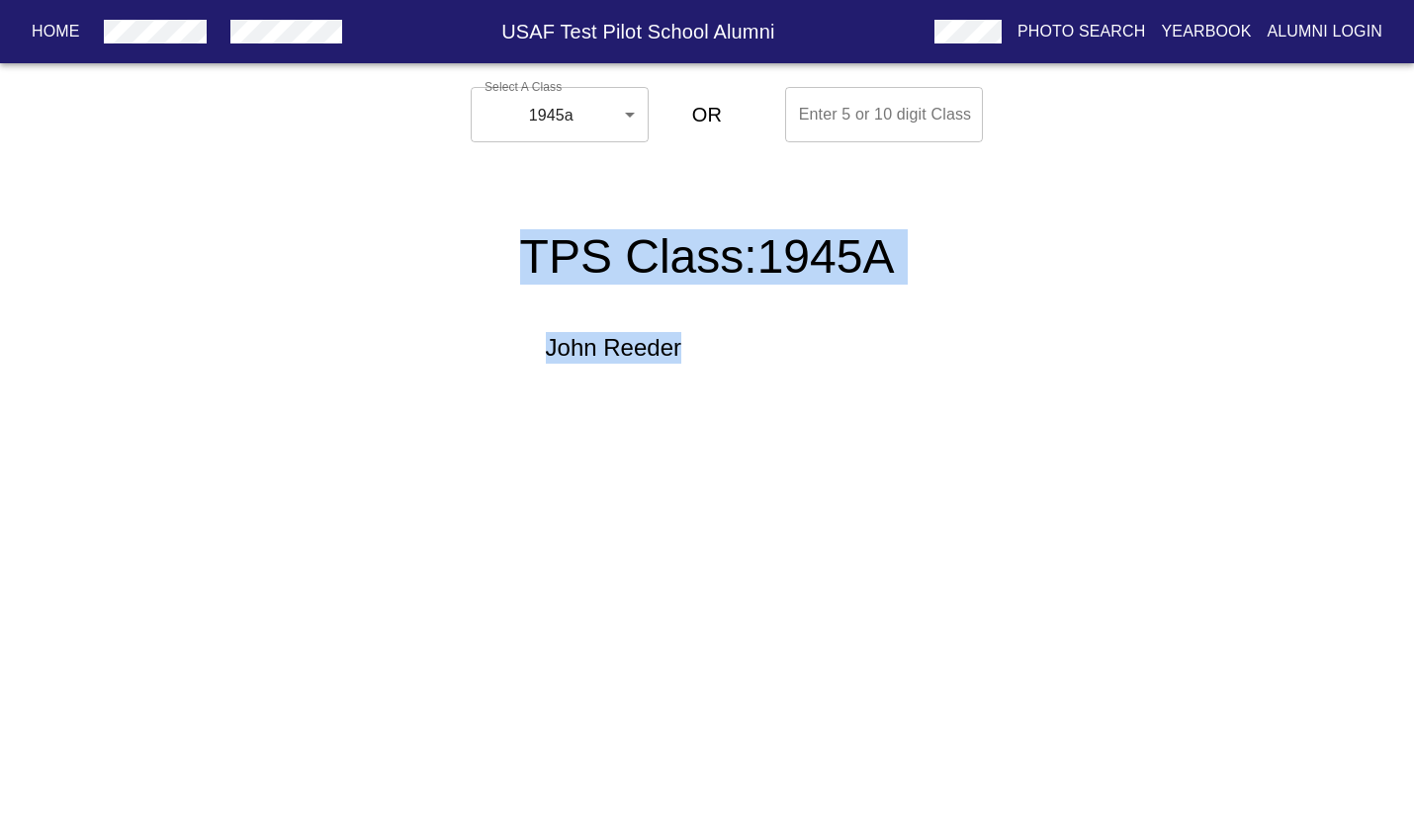click on "TPS Class: 1945A John Reeder" at bounding box center [707, 281] 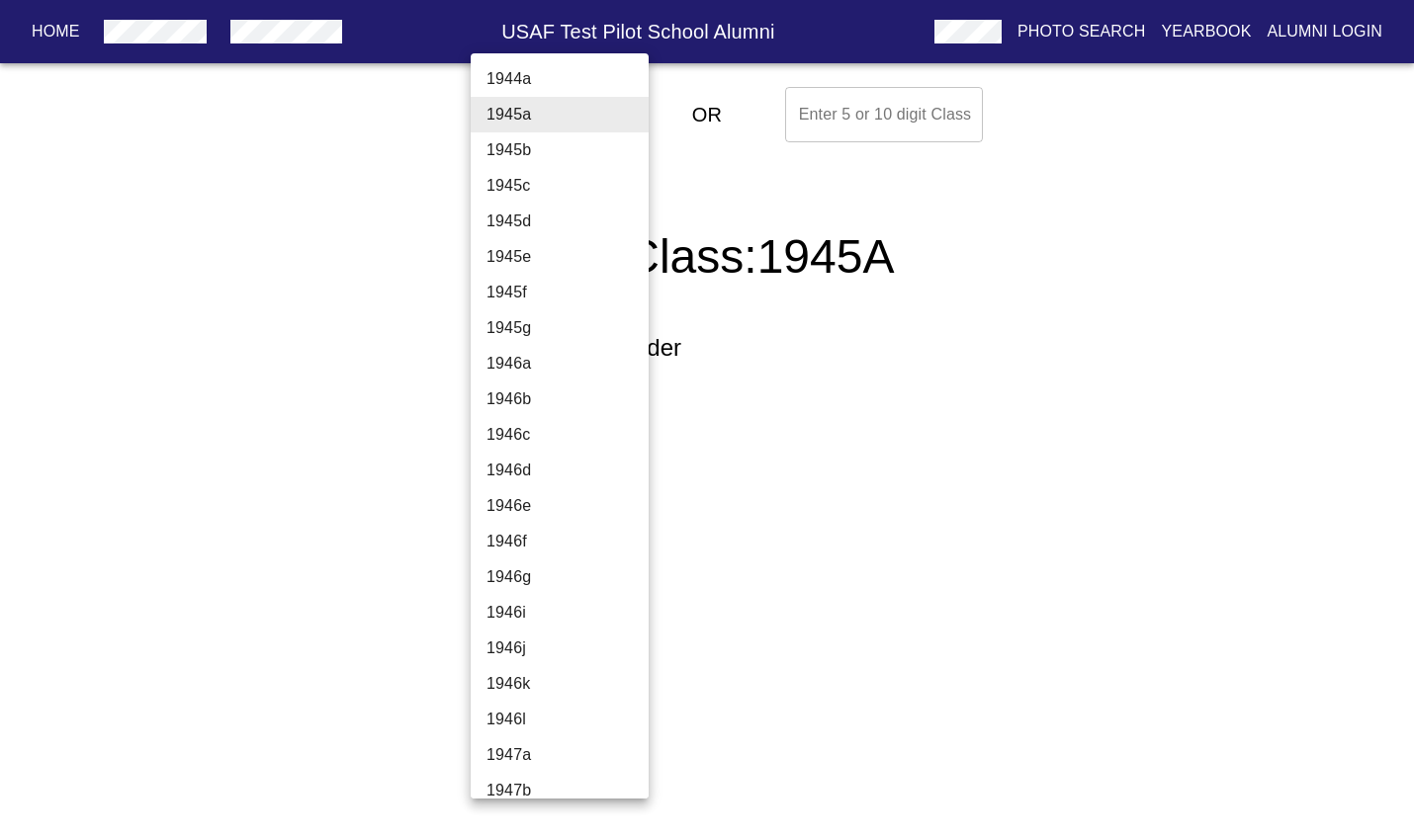 click on "Home USAF Test Pilot School Alumni Photo Search Yearbook Alumni Login Select A Class 1945a 1945a ​ OR Enter 5 or 10 digit Class Enter 5 or 10 digit Class TPS Class:  1945A [FIRST]   [FIRST] Home Alumni Bios Class Pages Photos Yearbook Alumni Login 1944a 1945a 1945b 1945c 1945d 1945e 1945f 1945g 1946a 1946b 1946c 1946d 1946e 1946f 1946g 1946i 1946j 1946k 1946l 1947a 1947b 1947c 1947d 1947f 1947g 1948a 1948b 1948d 1948f 1949a 1949b 1949c 1949d 1950a 1950b 1950c 1951a 1951b 1951c 1952a 1952b 1952c 1953a 1953b 1953c 1953d 1954a 1954b 1954c 1955a 1955c 1955d 1956a 1956b 1956c 1956d 1957a 1957c 1957d 1958a 1958b 1958c 1959a 1959b 1959c 1960a 1960b 1960c 1961a 1961c 1962a 1962c 1963a 1964a 1964b 1964c 1965a 1965b 1965c 1966a 1966b 1967a 1967b 1968a 1968b 1969a 1969b 1970a 1970b 1971a 1971b 1972a 1972b 1973a 1974a 1974b 1975a 1975b 1976a 1976b 1977a 1977b 1978a 1978b 1979a 1979b 1980a 1980b 1981a 1981b 1982a 1982b 1983a 1983b 1984a 1984b 1985a 1985b 1986a 1986b 1987a 1987b 1988a 1988b 1989a 1989b 1990a 1990b 1991a" at bounding box center (707, 245) 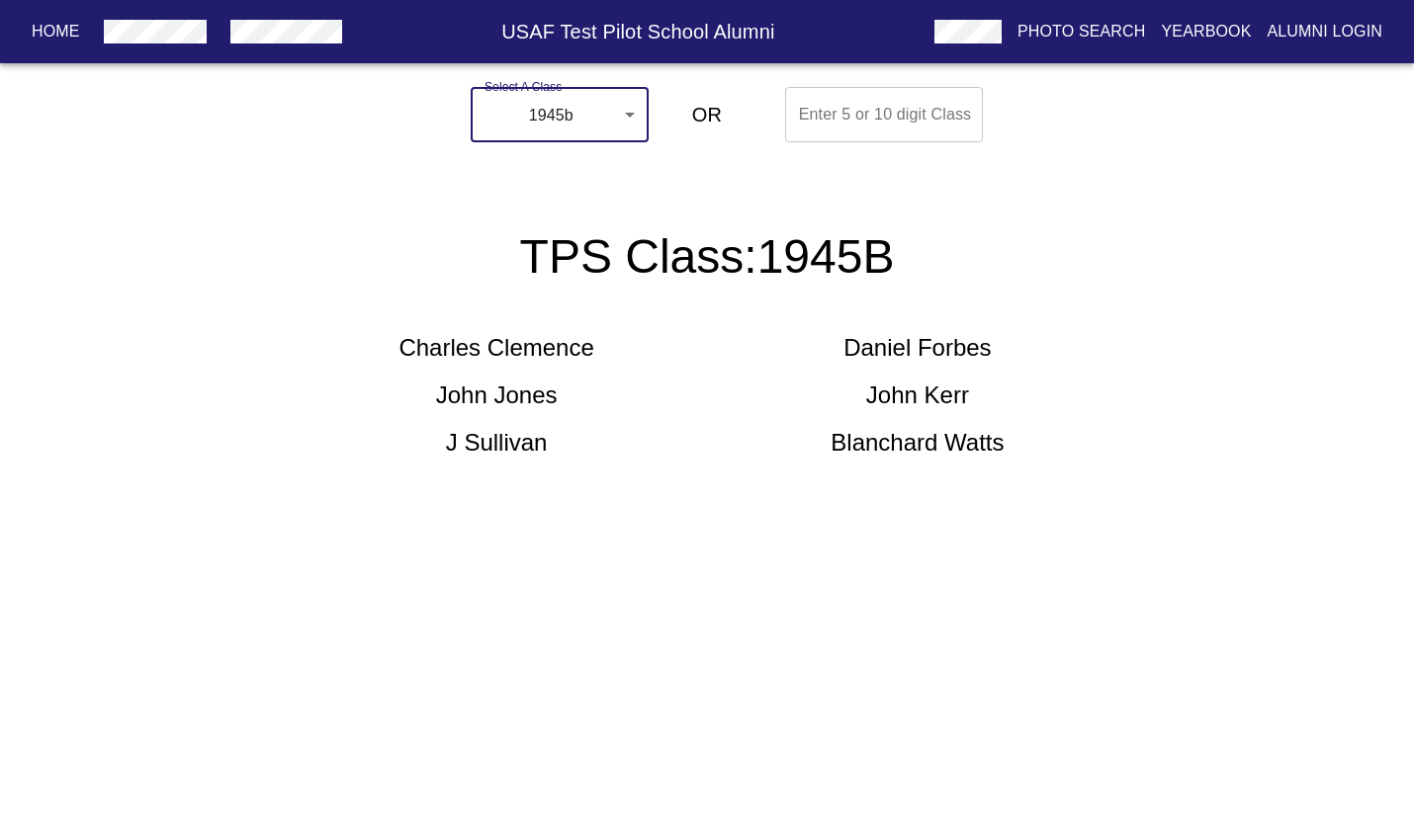 drag, startPoint x: 520, startPoint y: 247, endPoint x: 1196, endPoint y: 505, distance: 723.5606 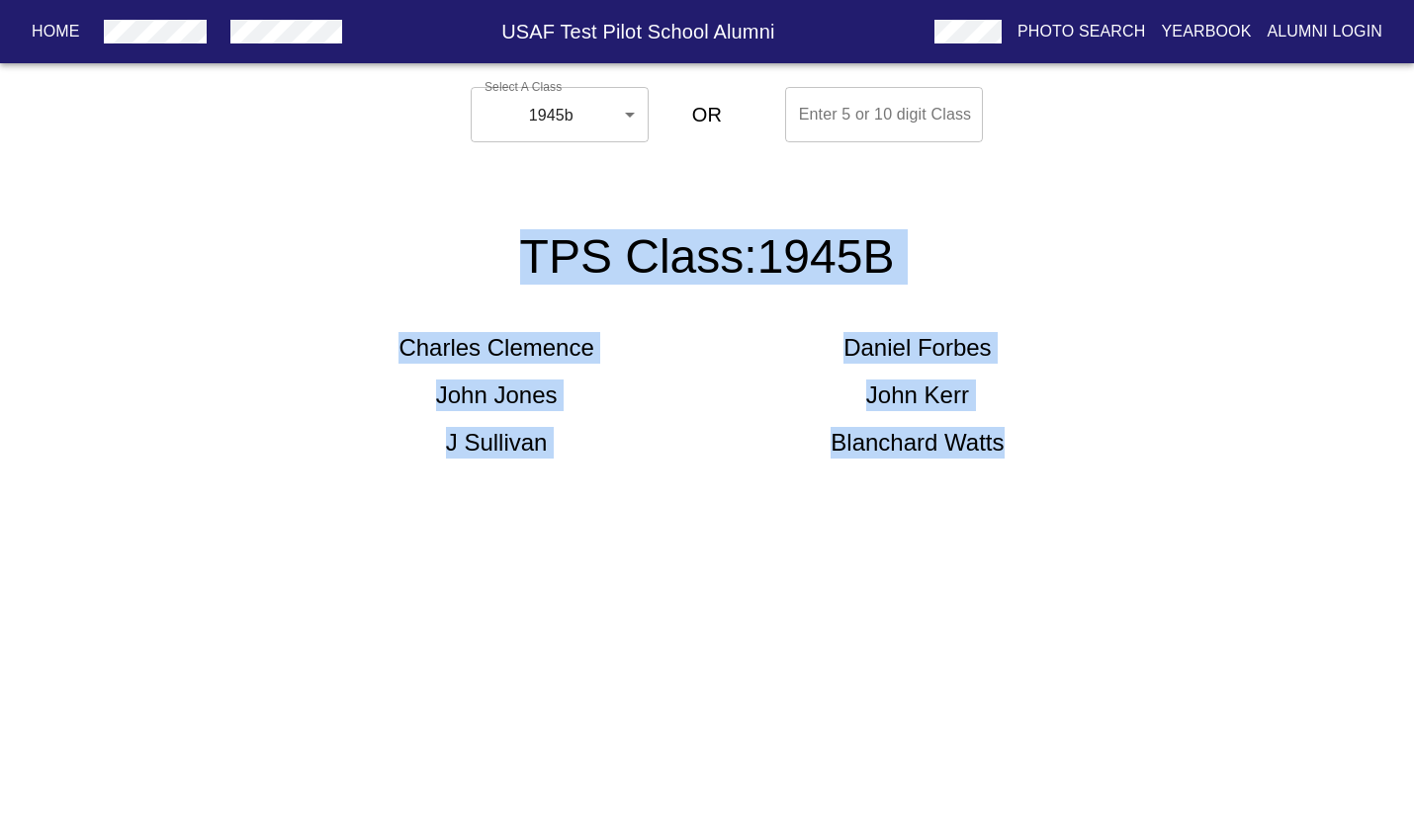 click on "TPS Class: 1945B Charles Clemence Daniel Forbes John Jones John Kerr J Sullivan Blanchard Watts" at bounding box center (707, 328) 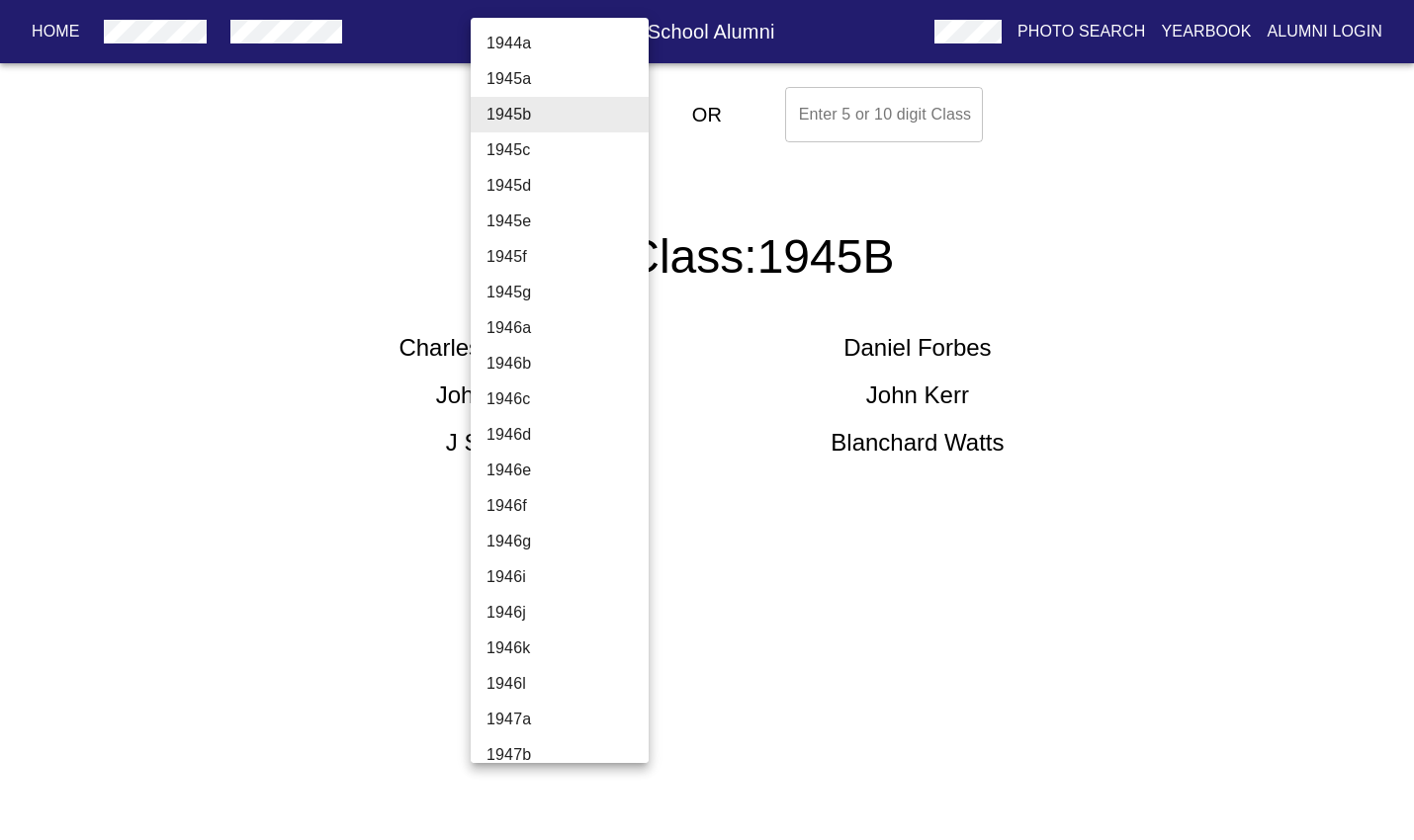 click on "Home USAF Test Pilot School Alumni Photo Search Yearbook Alumni Login Select A Class 1945b 1945b ​​ OR Enter 5 or 10 digit Class Enter 5 or 10 digit Class TPS Class: 1945B Charles Clemence Daniel Forbes John Jones John Kerr J Sullivan Blanchard Watts Home Alumni Bios Class Pages Photos Yearbook Alumni Login 1944a 1945a 1945b 1945c 1945d 1945e 1945f 1945g 1946a 1946b 1946c 1946d 1946e 1946f 1946g 1946i 1946j 1946k 1946l 1947a 1947b 1947c 1947d 1947f 1947g 1948a 1948b 1948d 1948f 1949a 1949b 1949c 1949d 1950a 1950b 1950c 1951a 1951b 1951c 1952a 1952b 1952c 1953a 1953b 1953c 1953d 1954a 1954b 1954c 1955a 1955c 1955d 1956a 1956b 1956c 1956d 1957a 1957c 1957d 1958a 1958b 1958c 1959a 1959b 1959c 1960a 1960b 1960c 1961a 1961c 1962a 1962c 1963a 1964a 1964b 1964c 1965a 1965b 1965c 1966a 1966b 1967a 1967b 1968a 1968b 1969a 1969b 1970a 1970b 1971a 1971b 1972a 1972b 1973a 1974a 1974b 1975a 1975b 1976a 1976b 1977a 1977b 1978a 1978b 1979a 1979b 1980a 1980b 1981a 1981b 1982a 1982b 1983a 1983b 1984a 1984b 1985a 1985b 1986a 1986b 1987a 1987b 1988a" at bounding box center [707, 293] 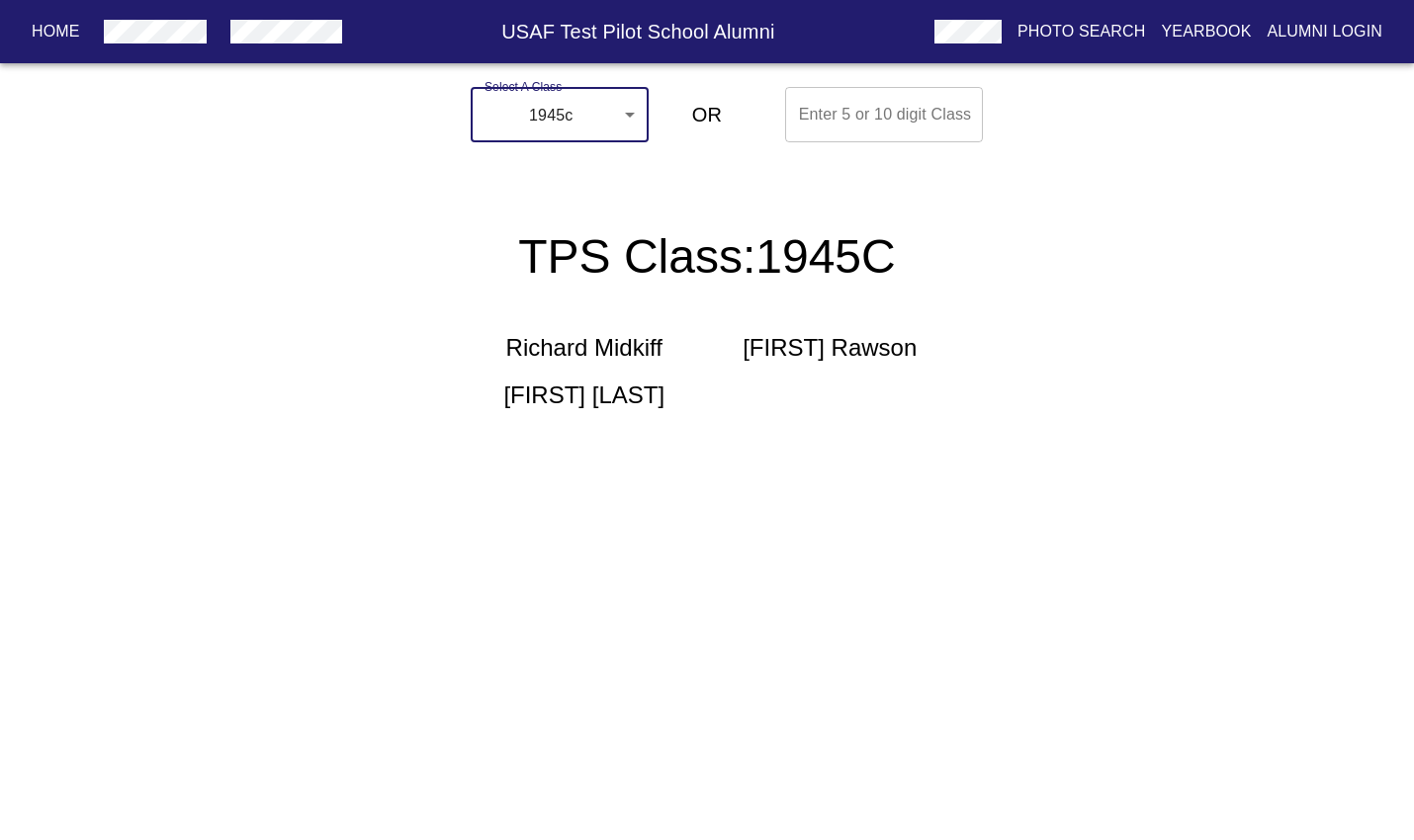 drag, startPoint x: 518, startPoint y: 247, endPoint x: 723, endPoint y: 441, distance: 282.2428 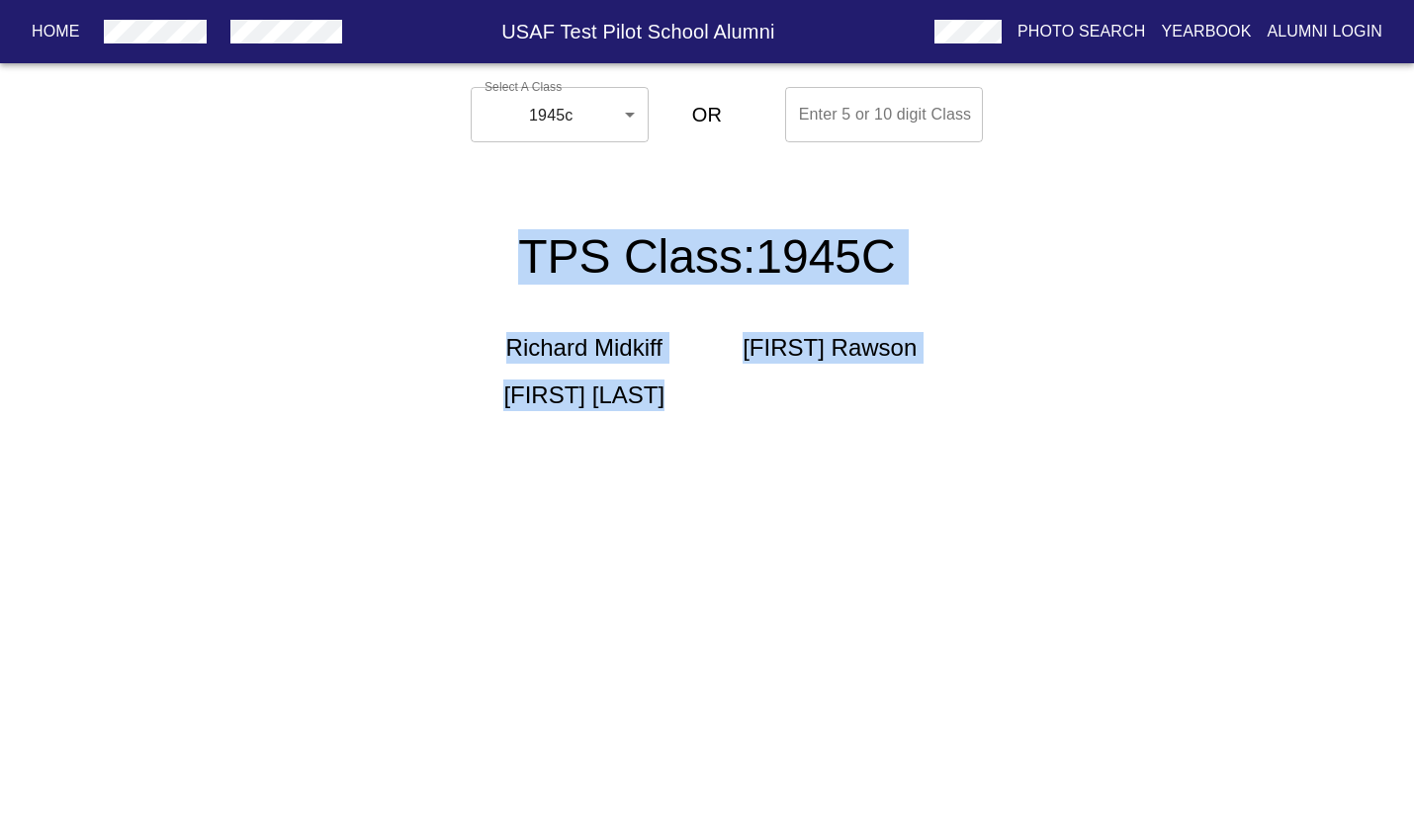 click on "TPS Class: 1945C Richard Midkiff William Rawson William Strand" at bounding box center (707, 304) 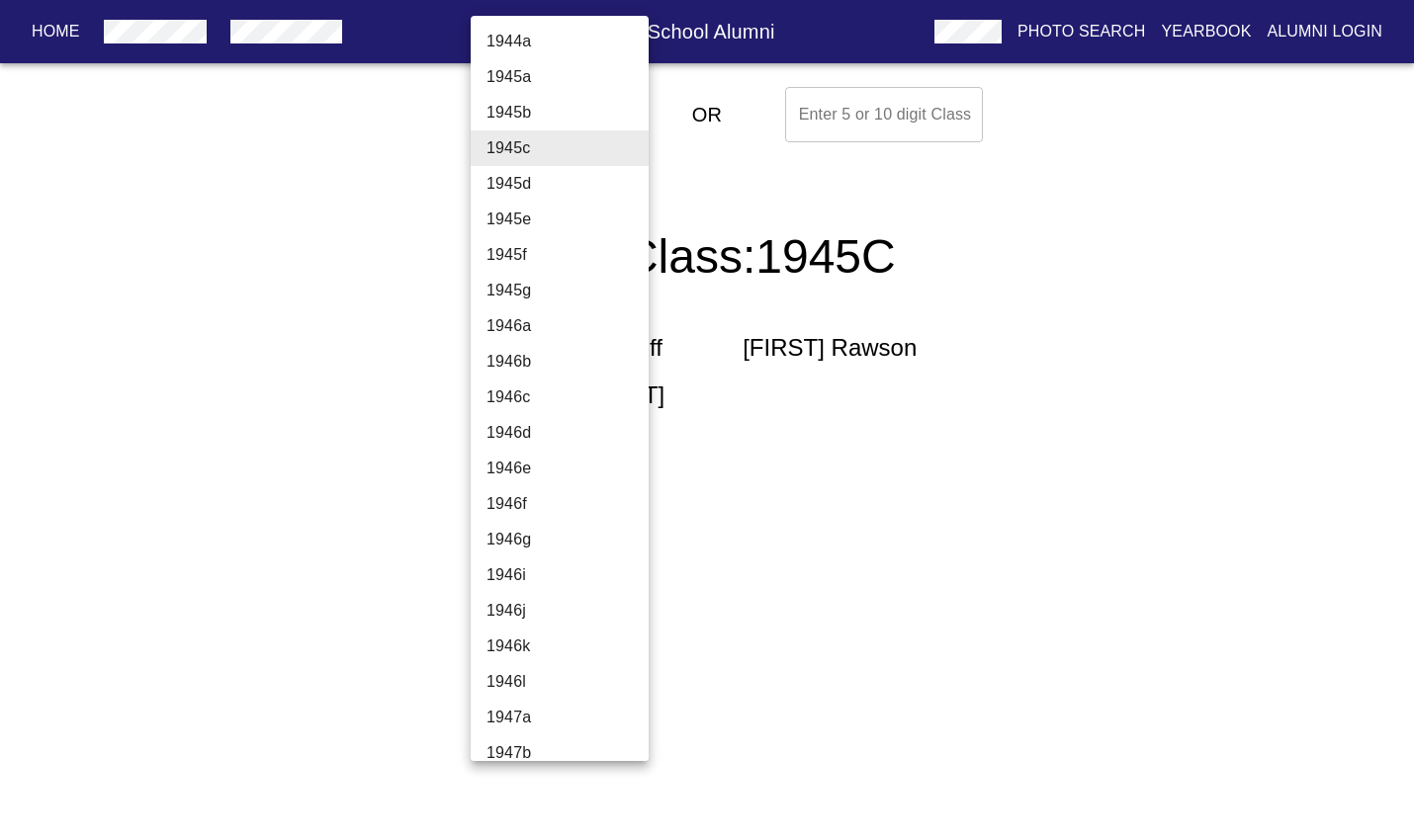 click on "Home USAF Test Pilot School Alumni Photo Search Yearbook Alumni Login Select A Class 1945c 1945c ​​ OR Enter 5 or 10 digit Class Enter 5 or 10 digit Class TPS Class: 1945C Richard Midkiff William Rawson William Strand Home Alumni Bios Class Pages Photos Yearbook Alumni Login 1944a 1945a 1945b 1945c 1945d 1945e 1945f 1945g 1946a 1946b 1946c 1946d 1946e 1946f 1946g 1946i 1946j 1946k 1946l 1947a 1947b 1947c 1947d 1947f 1947g 1948a 1948b 1948d 1948f 1949a 1949b 1949c 1949d 1950a 1950b 1950c 1951a 1951b 1951c 1952a 1952b 1952c 1953a 1953b 1953c 1953d 1954a 1954b 1954c 1955a 1955c 1955d 1956a 1956b 1956c 1956d 1957a 1957c 1957d 1958a 1958b 1958c 1959a 1959b 1959c 1960a 1960b 1960c 1961a 1961c 1962a 1962c 1963a 1964a 1964b 1964c 1965a 1965b 1965c 1966a 1966b 1967a 1967b 1968a 1968b 1969a 1969b 1970a 1970b 1971a 1971b 1972a 1972b 1973a 1974a 1974b 1975a 1975b 1976a 1976b 1977a 1977b 1978a 1978b 1979a 1979b 1980a 1980b 1981a 1981b 1982a 1982b 1983a 1983b 1984a 1984b 1985a 1985b 1986a 1986b 1987a 1987b 1988a" at bounding box center [707, 269] 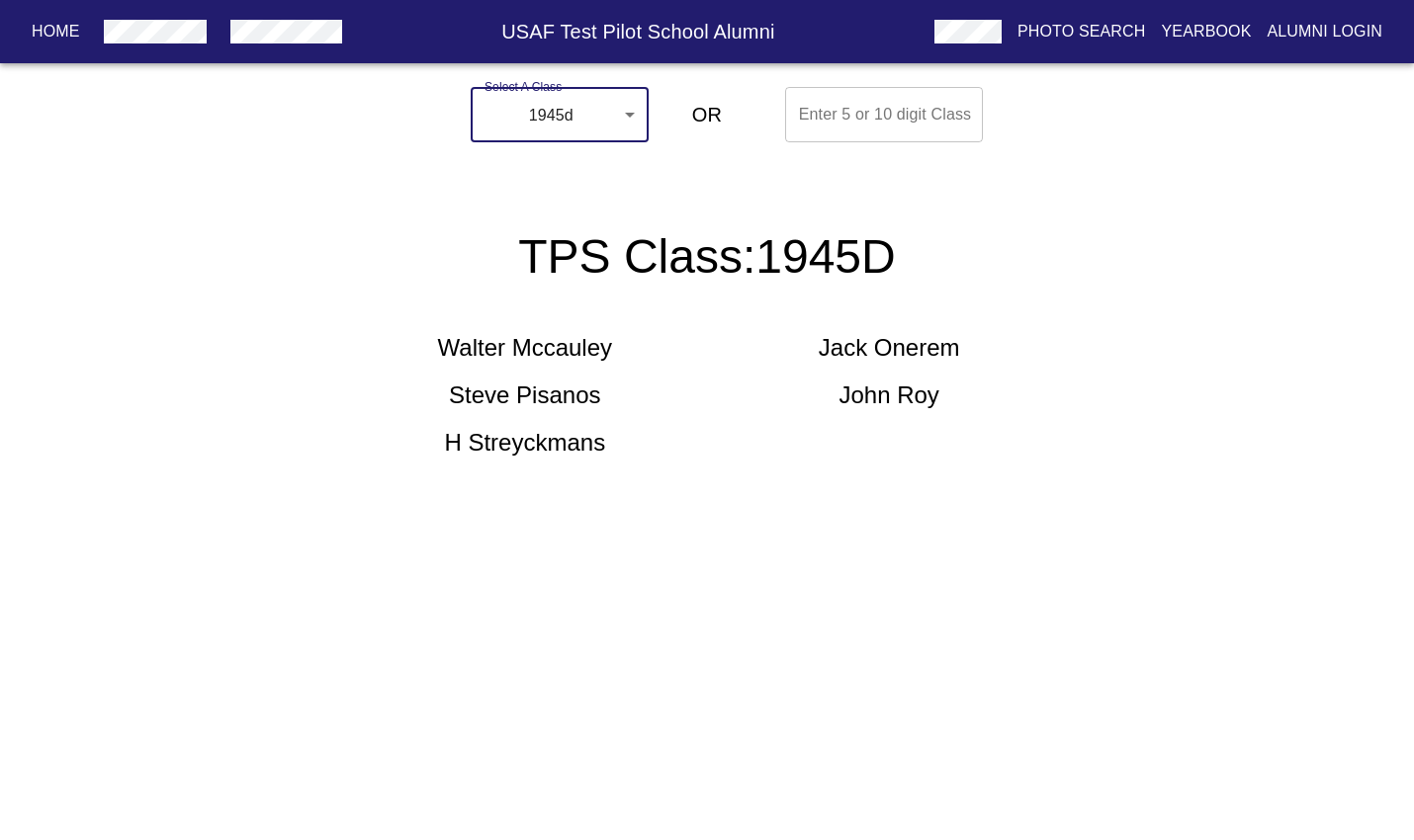 drag, startPoint x: 514, startPoint y: 253, endPoint x: 669, endPoint y: 462, distance: 260.20377 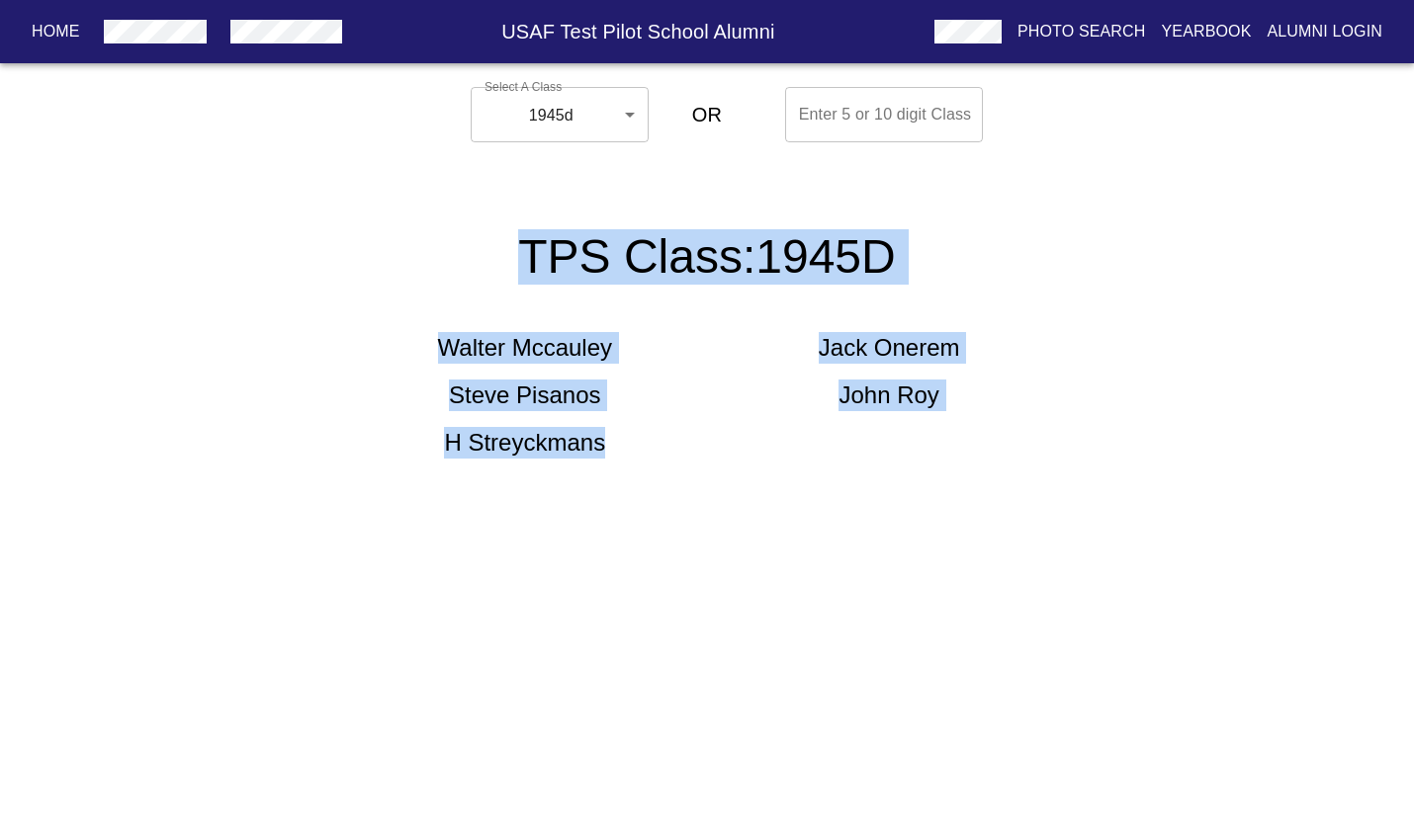 click on "TPS Class:  1945D [FIRST]   [FIRST] [FIRST] [FIRST]   [FIRST]" at bounding box center (707, 328) 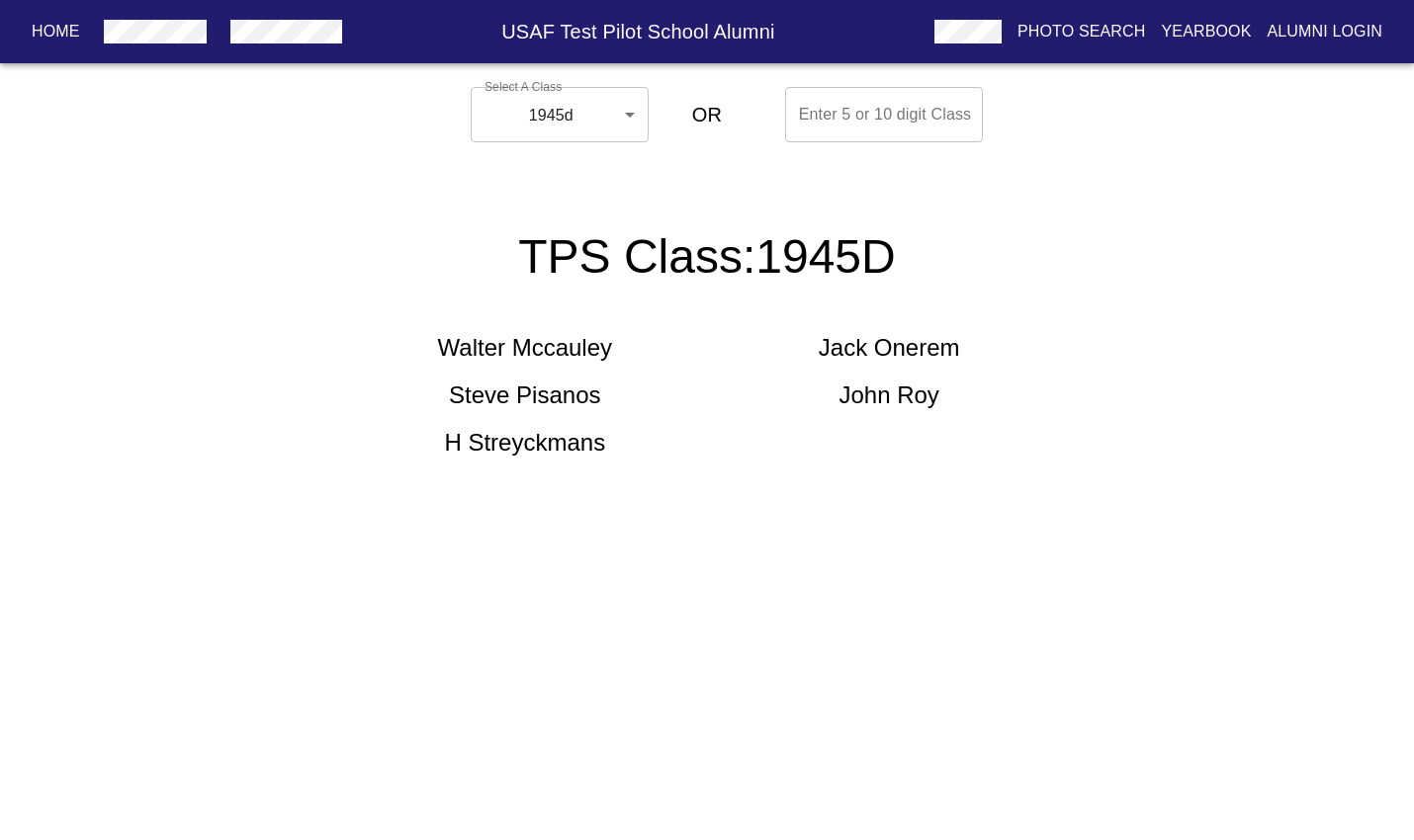 click on "Home USAF Test Pilot School Alumni Photo Search Yearbook Alumni Login Select A Class 1945d 1945d ​​ OR Enter 5 or 10 digit Class Enter 5 or 10 digit Class TPS Class: 1945D Walter Mccauley Jack Onerem Steve Pisanos John Roy H Streyckmans Home Alumni Bios Class Pages Photos Yearbook Alumni Login" at bounding box center (707, 293) 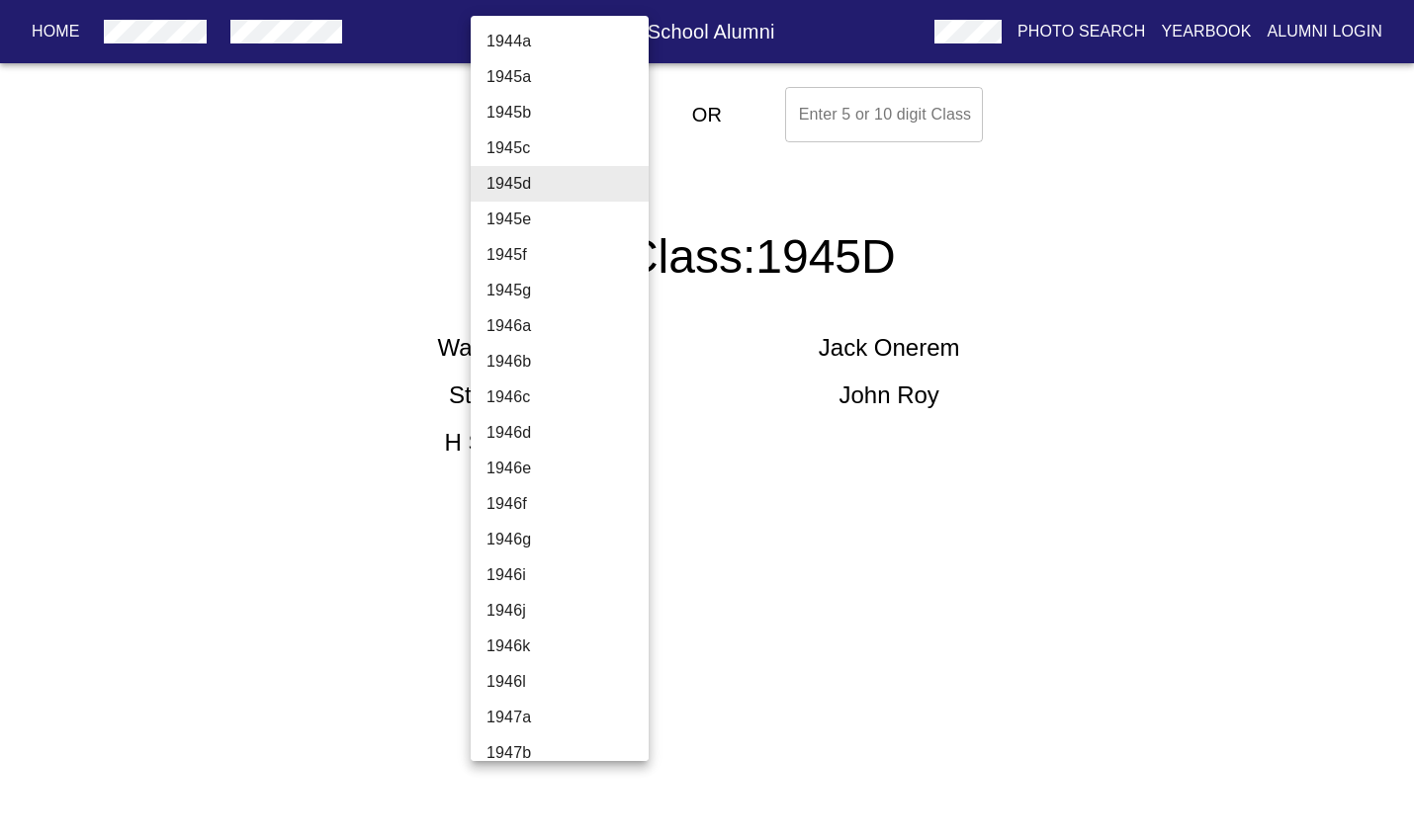 click on "1945e" at bounding box center [567, 219] 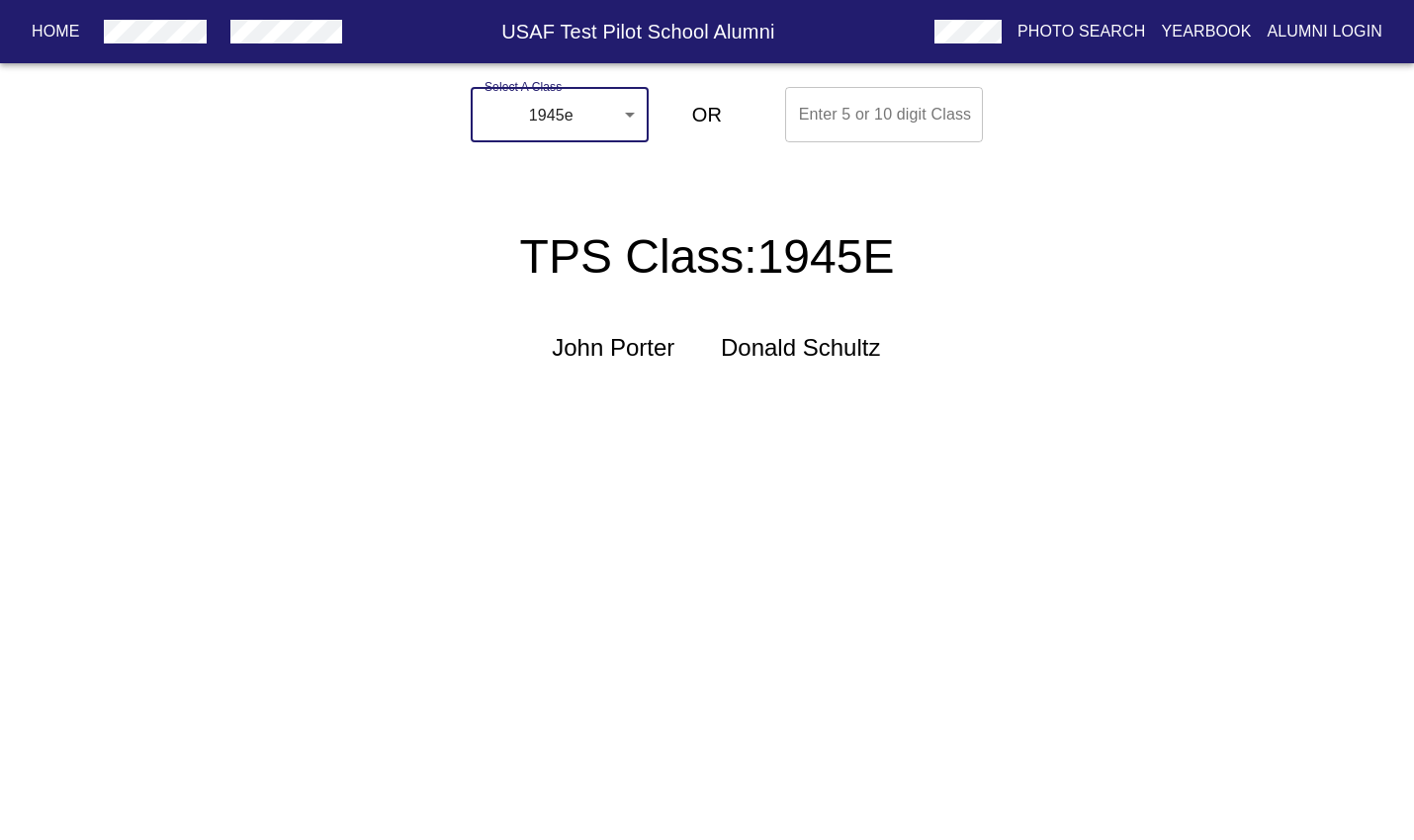 drag, startPoint x: 519, startPoint y: 245, endPoint x: 1016, endPoint y: 371, distance: 512.7231 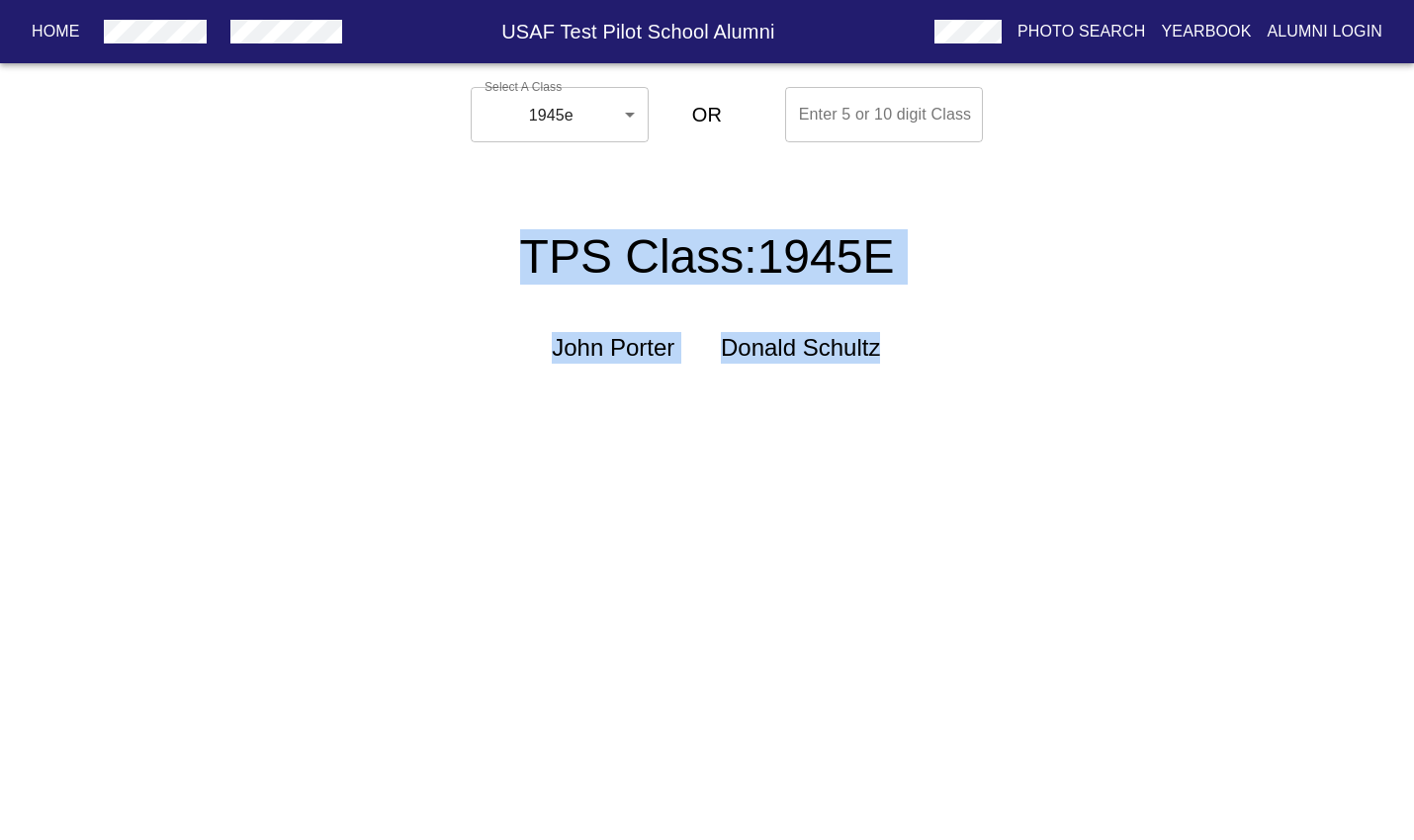 click on "TPS Class: 1945E John Porter Donald Schultz" at bounding box center [707, 281] 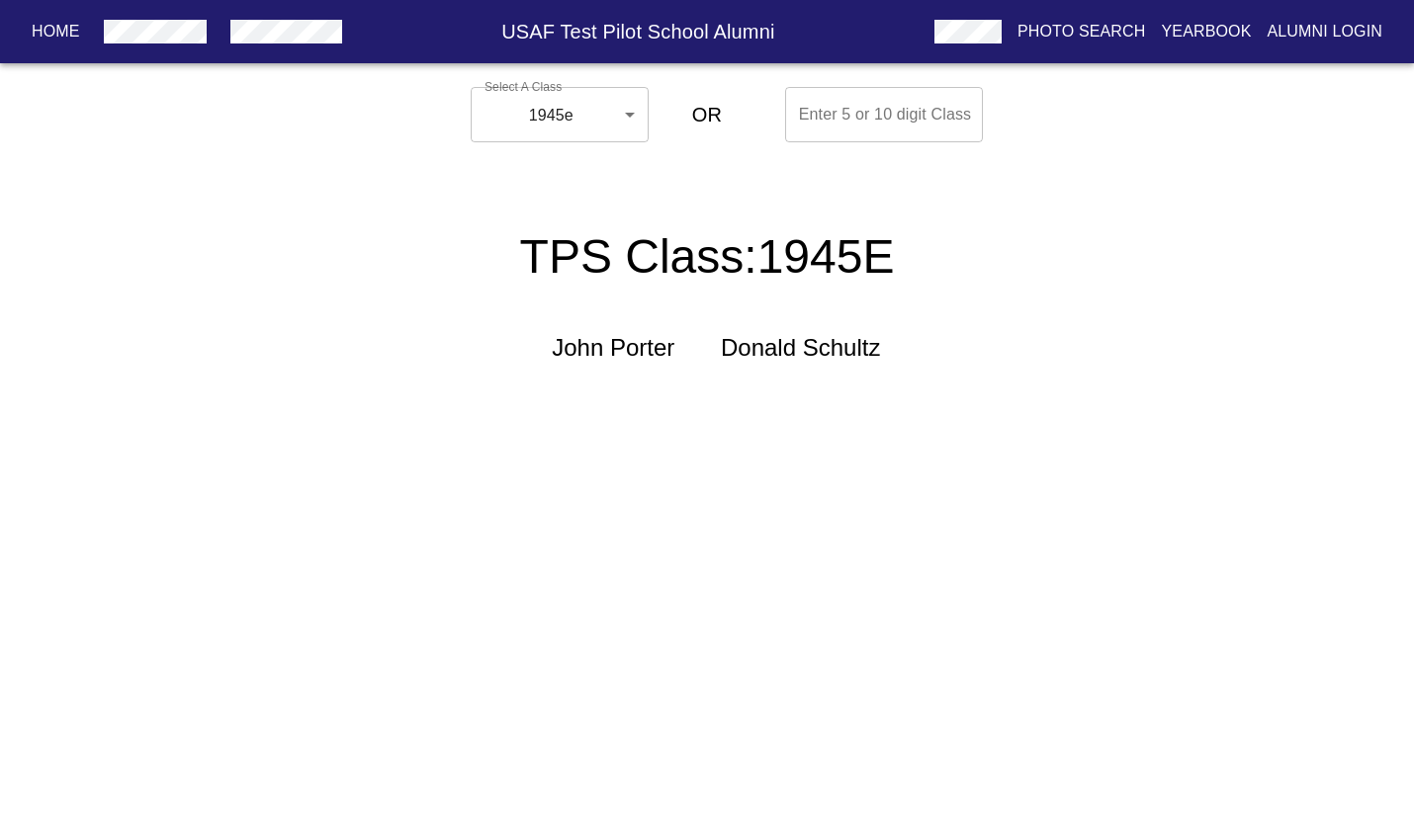 click on "Home USAF Test Pilot School Alumni Photo Search Yearbook Alumni Login Select A Class 1945e 1945e ​​ OR Enter 5 or 10 digit Class Enter 5 or 10 digit Class TPS Class: 1945E John Porter Donald Schultz Home Alumni Bios Class Pages Photos Yearbook Alumni Login" at bounding box center (707, 245) 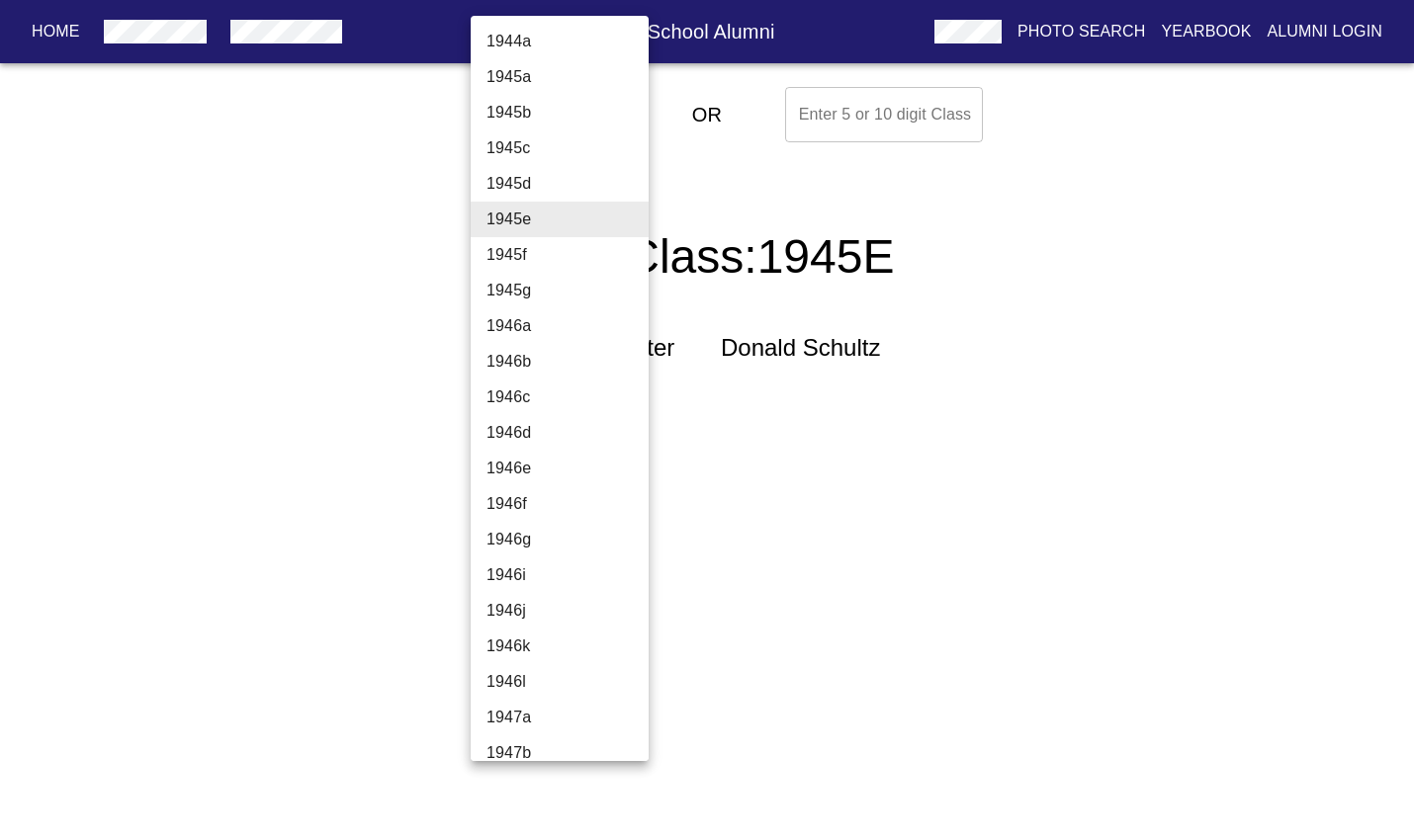 click on "1945f" at bounding box center (567, 255) 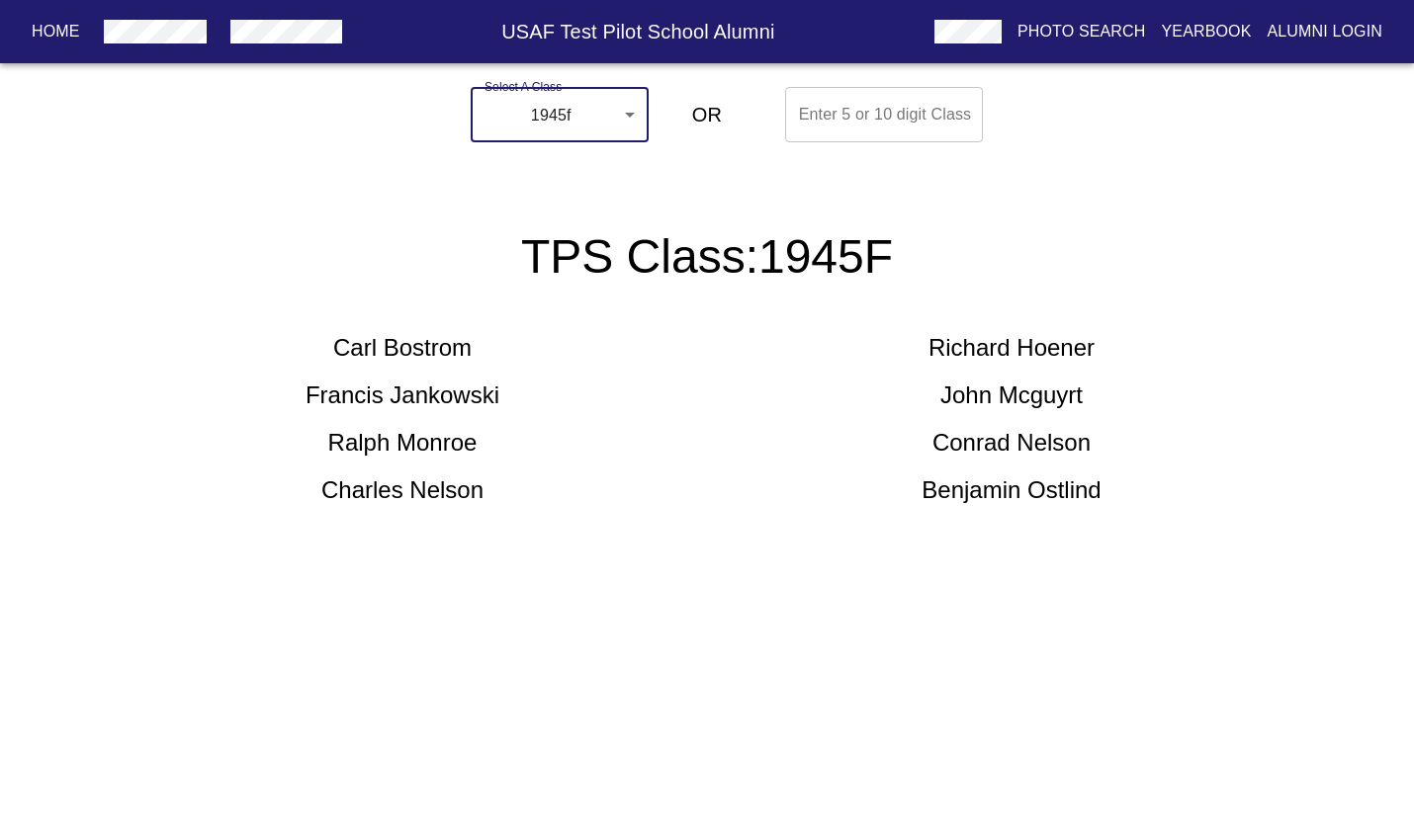 drag, startPoint x: 522, startPoint y: 245, endPoint x: 1240, endPoint y: 524, distance: 770.3019 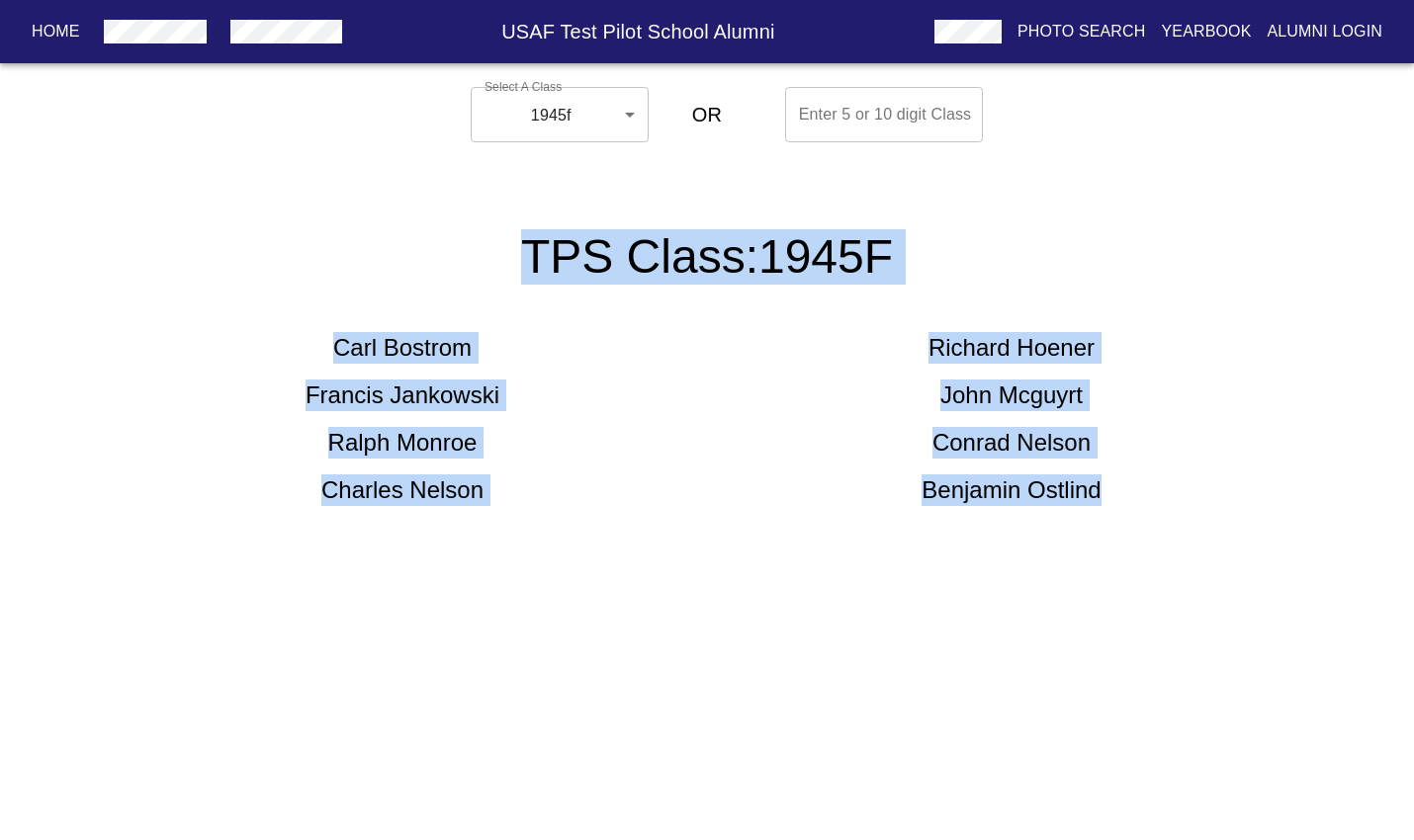 click on "[FIRST]   [FIRST]" at bounding box center (402, 348) 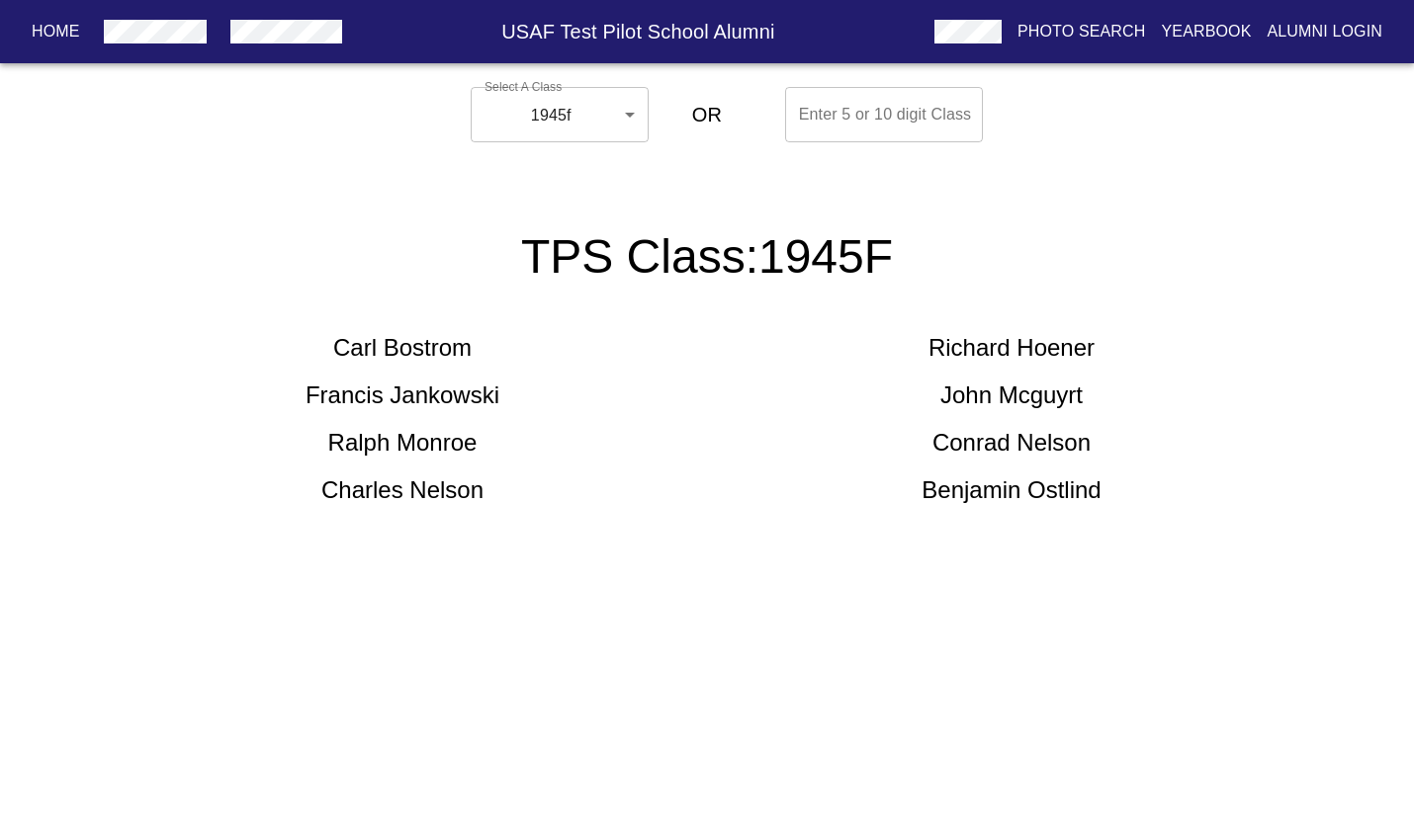 click on "Home USAF Test Pilot School Alumni Photo Search Yearbook Alumni Login Select A Class 1945f 1945f ​​ OR Enter 5 or 10 digit Class Enter 5 or 10 digit Class TPS Class: 1945F Carl Bostrom Richard Hoener Francis Jankowski John Mcguyrt Ralph Monroe Conrad Nelson Charles Nelson Benjamin Ostlind Home Alumni Bios Class Pages Photos Yearbook Alumni Login" at bounding box center [707, 316] 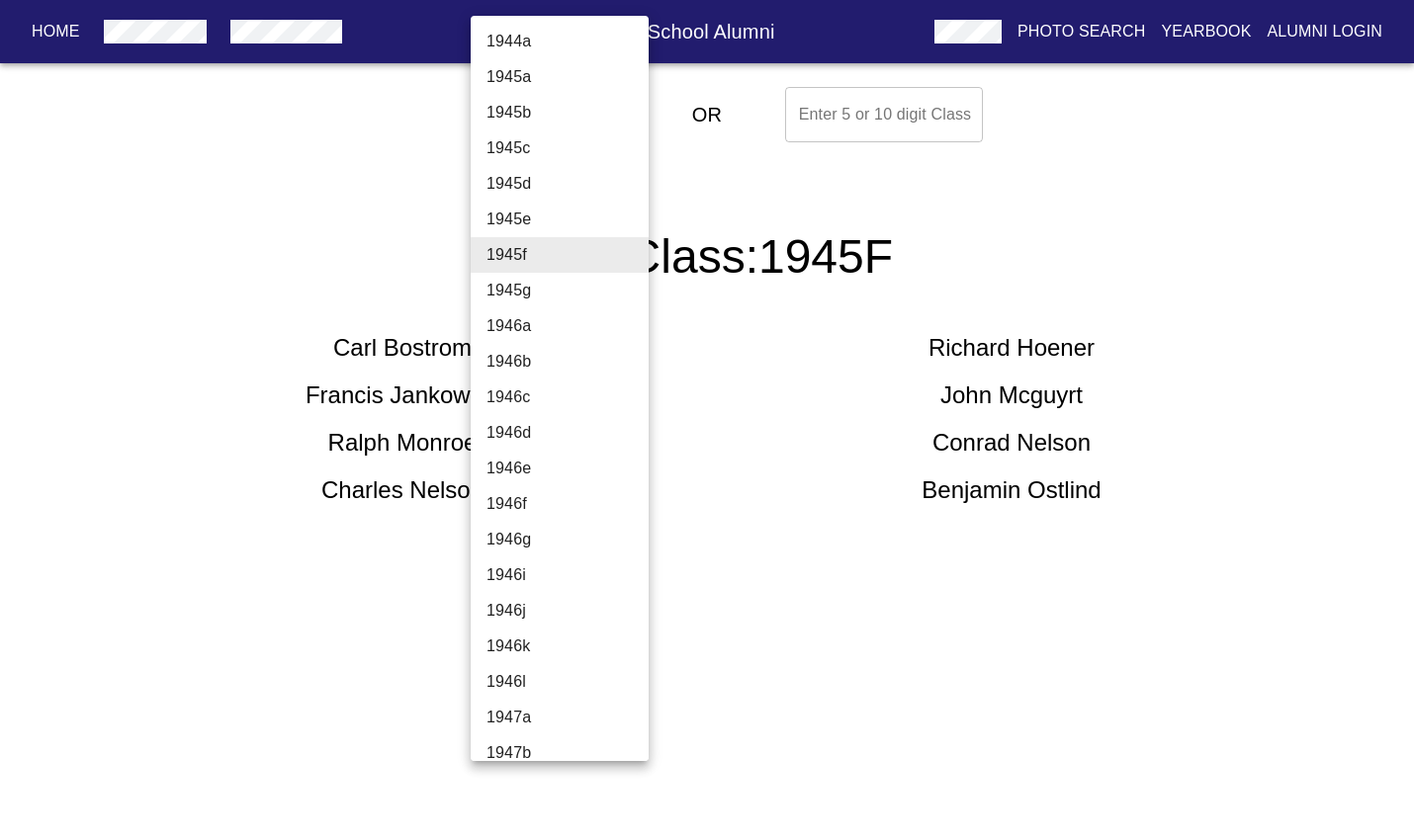 click on "1945g" at bounding box center [567, 291] 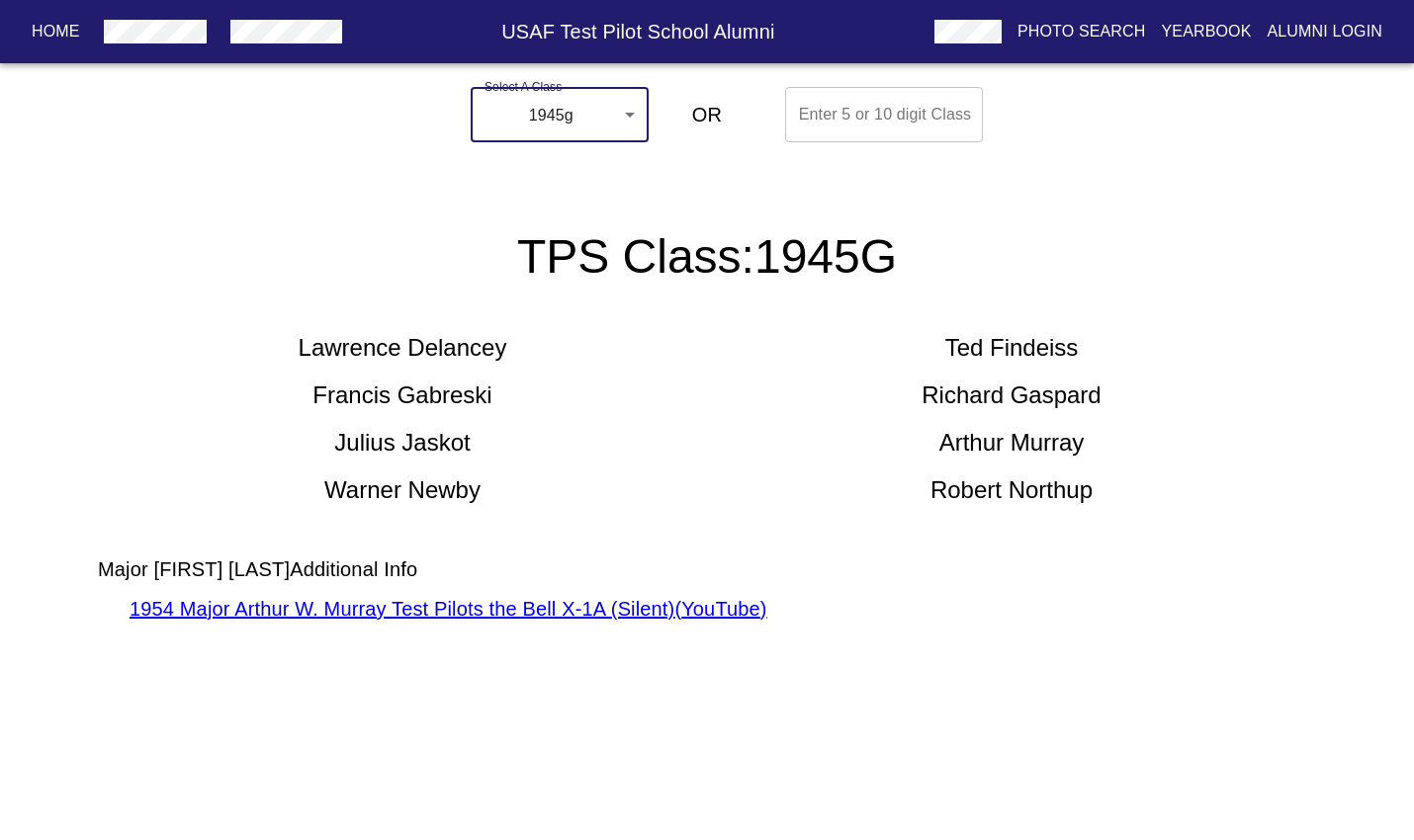 drag, startPoint x: 514, startPoint y: 250, endPoint x: 1113, endPoint y: 493, distance: 646.4132 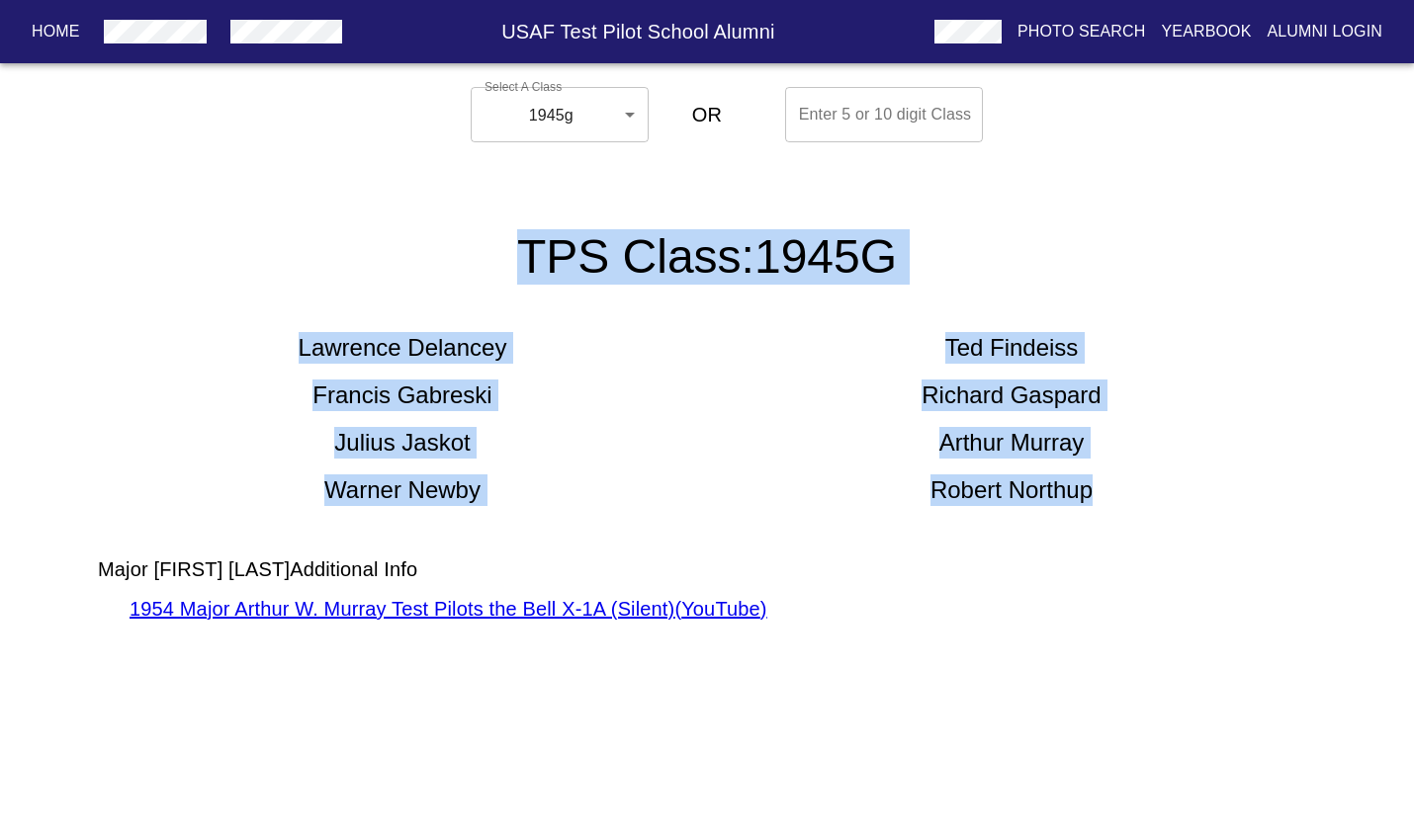 click on "TPS Class:  1945G [FIRST]   [FIRST] [FIRST]   [FIRST] [FIRST]   [FIRST] [FIRST]   [FIRST] [FIRST]   [FIRST] Major [FIRST] [LAST]  Additional Info [YEAR] Major [FIRST] [LAST] Test Pilots the Bell X-1A (Silent)  ( YouTube )" at bounding box center (707, 427) 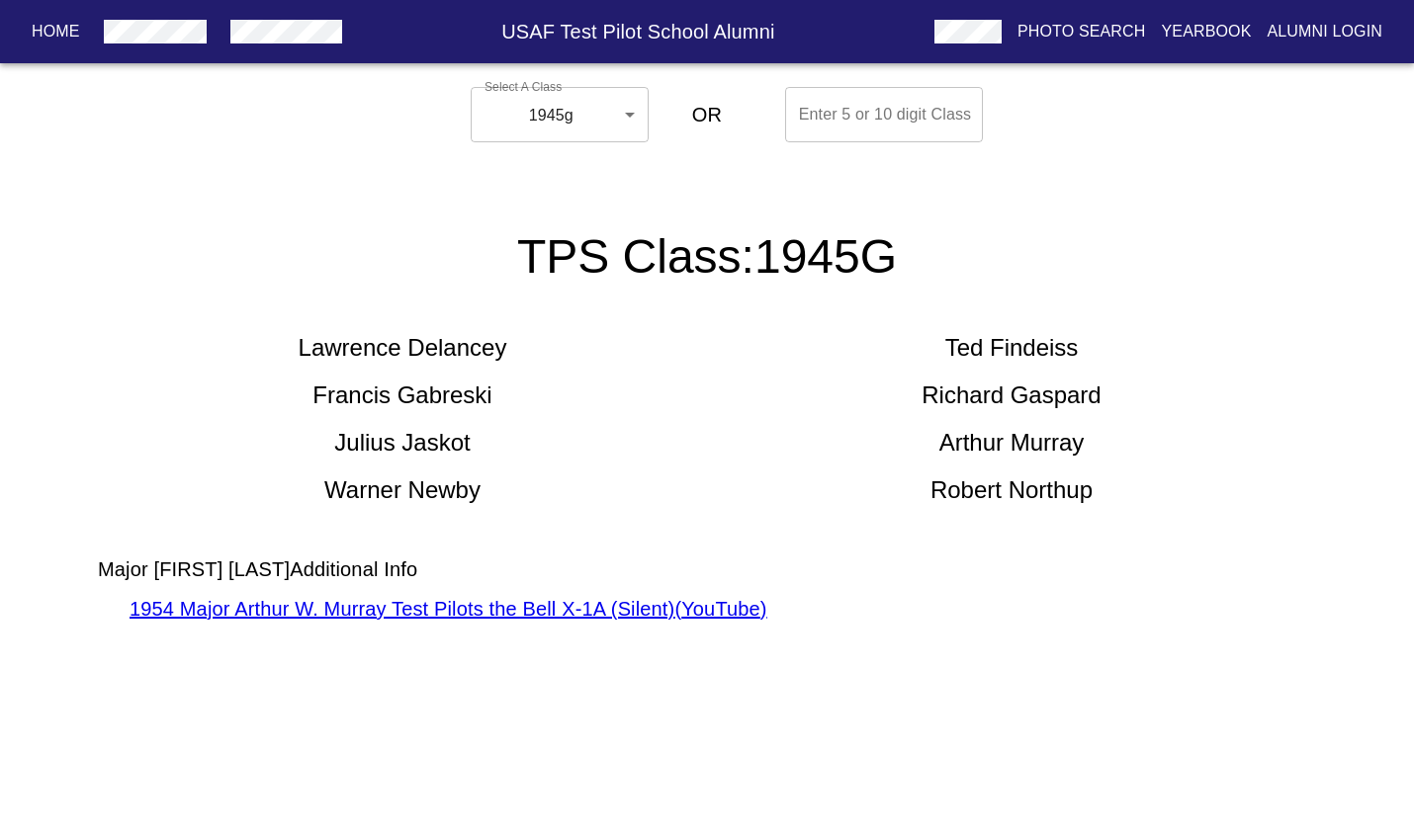 click on "Home USAF Test Pilot School Alumni Photo Search Yearbook Alumni Login Select A Class 1945g 1945g ​​ OR Enter 5 or 10 digit Class Enter 5 or 10 digit Class TPS Class: 1945G Lawrence Delancey Ted Findeiss Francis Gaspard Julius Jaskot Arthur Murray Warner Newby Robert Northup Major Arthur W. Murray Additional Info 1954 Major Arthur W. Murray Test Pilots the Bell X-1A (Silent) ( YouTube ) Home Alumni Bios Class Pages Photos Yearbook Alumni Login" at bounding box center (707, 376) 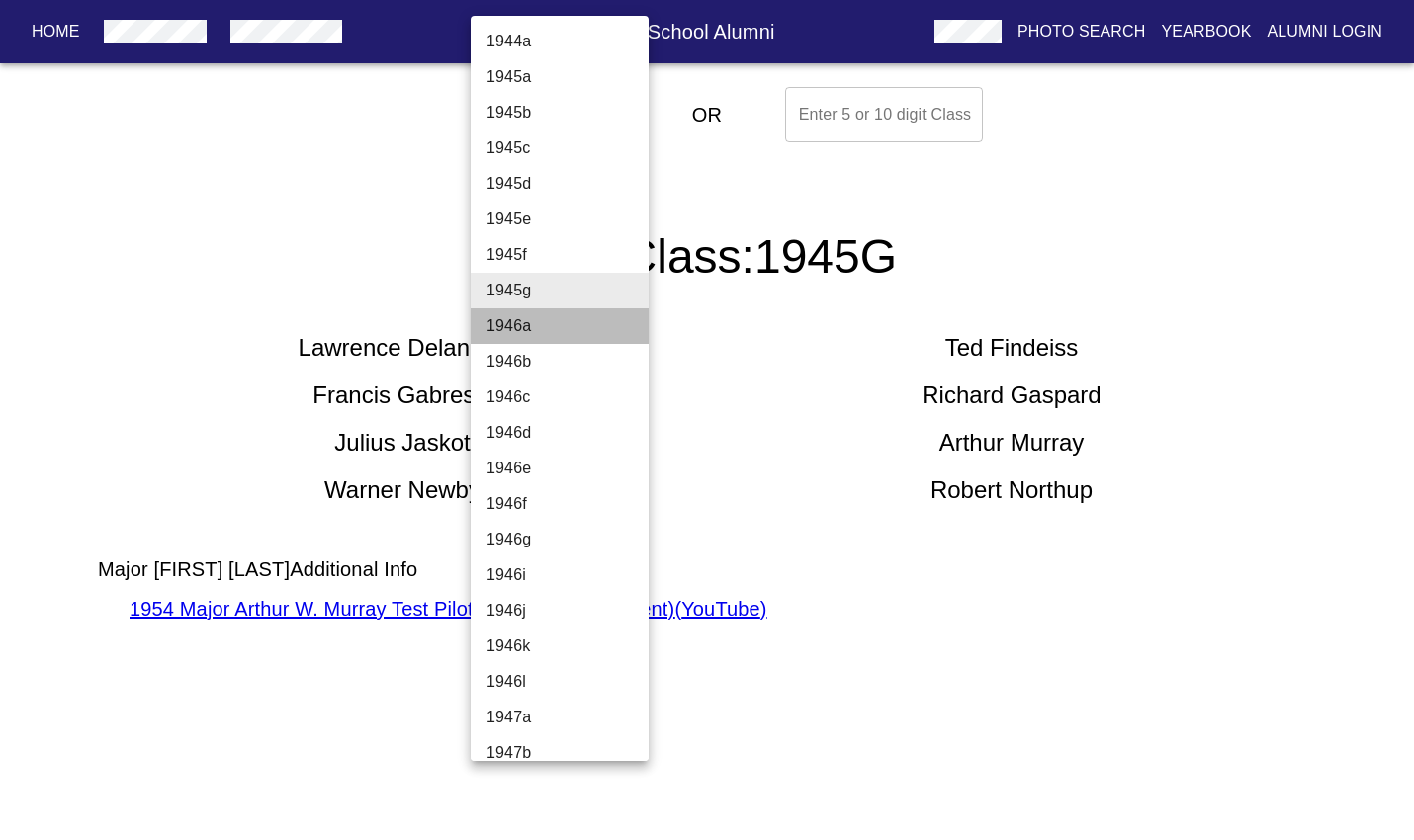 click on "1946a" at bounding box center (567, 326) 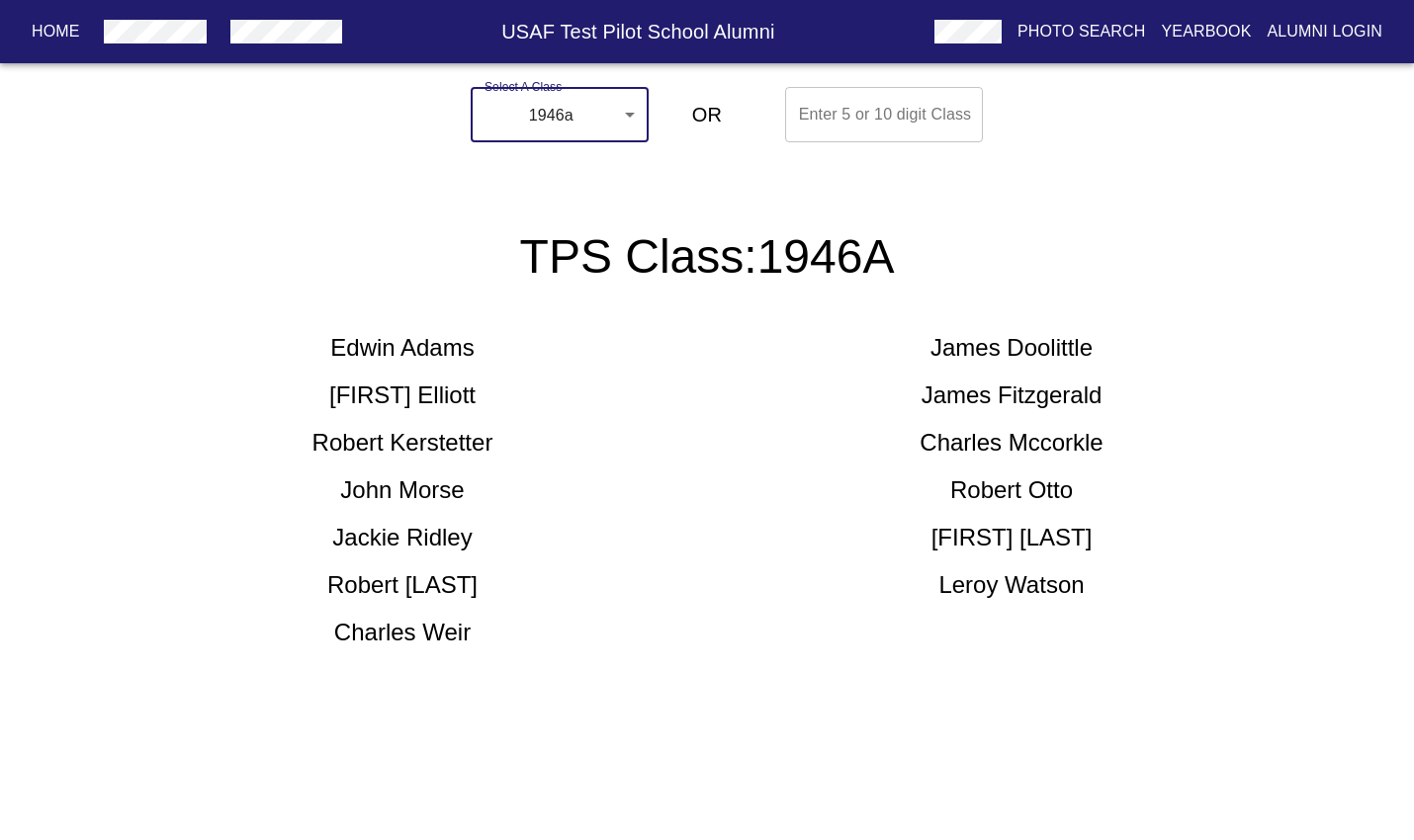 drag, startPoint x: 513, startPoint y: 255, endPoint x: 644, endPoint y: 647, distance: 413.30981 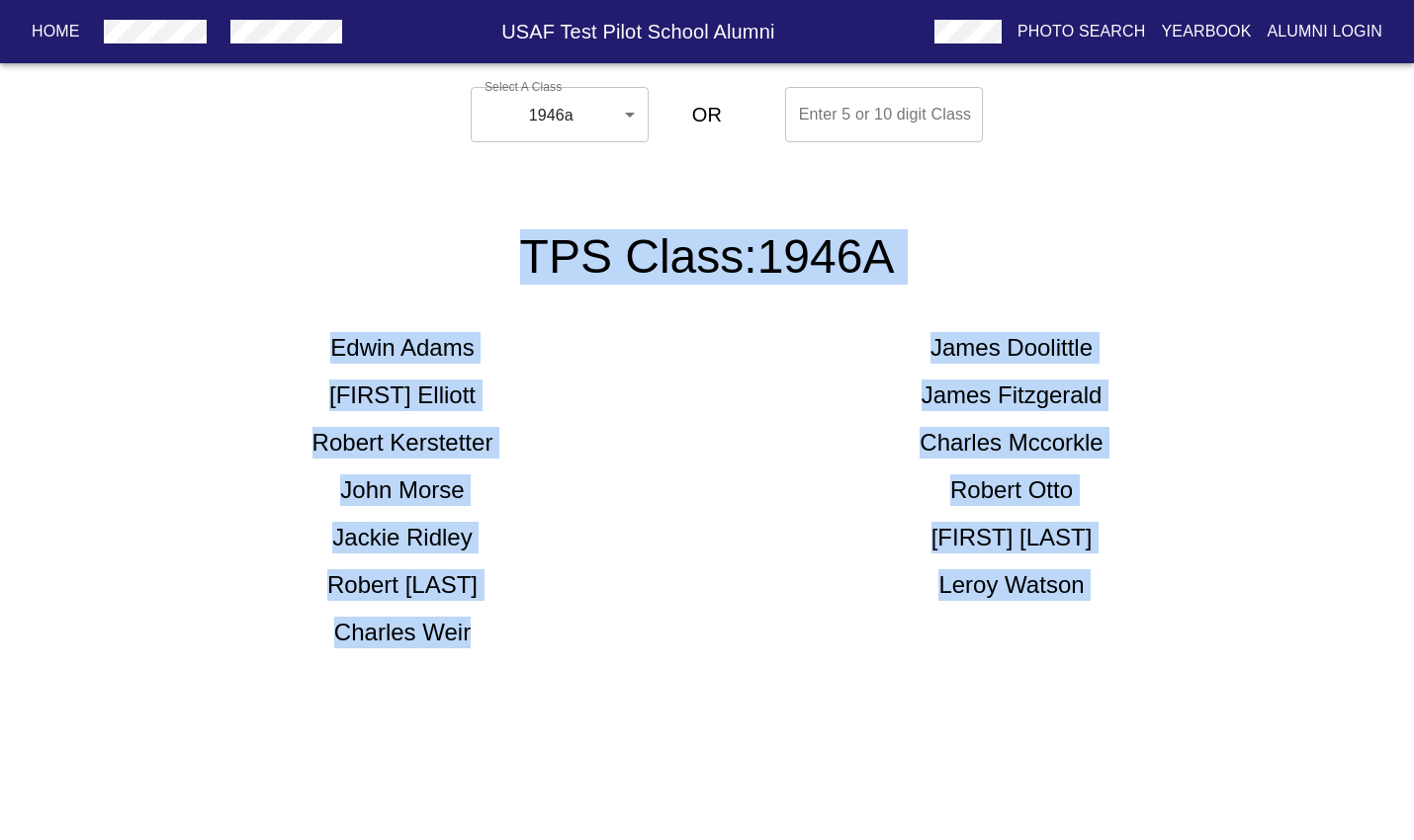click on "TPS Class: 1946A Edwin Adams James Doolittle William Elliott James Fitzgerald Robert Kerstetter Charles Mccorkle John Morse Robert Otto Jackie Ridley Tadeusz Skowronek Robert Thacker Leroy Watson Charles Weir" at bounding box center (707, 447) 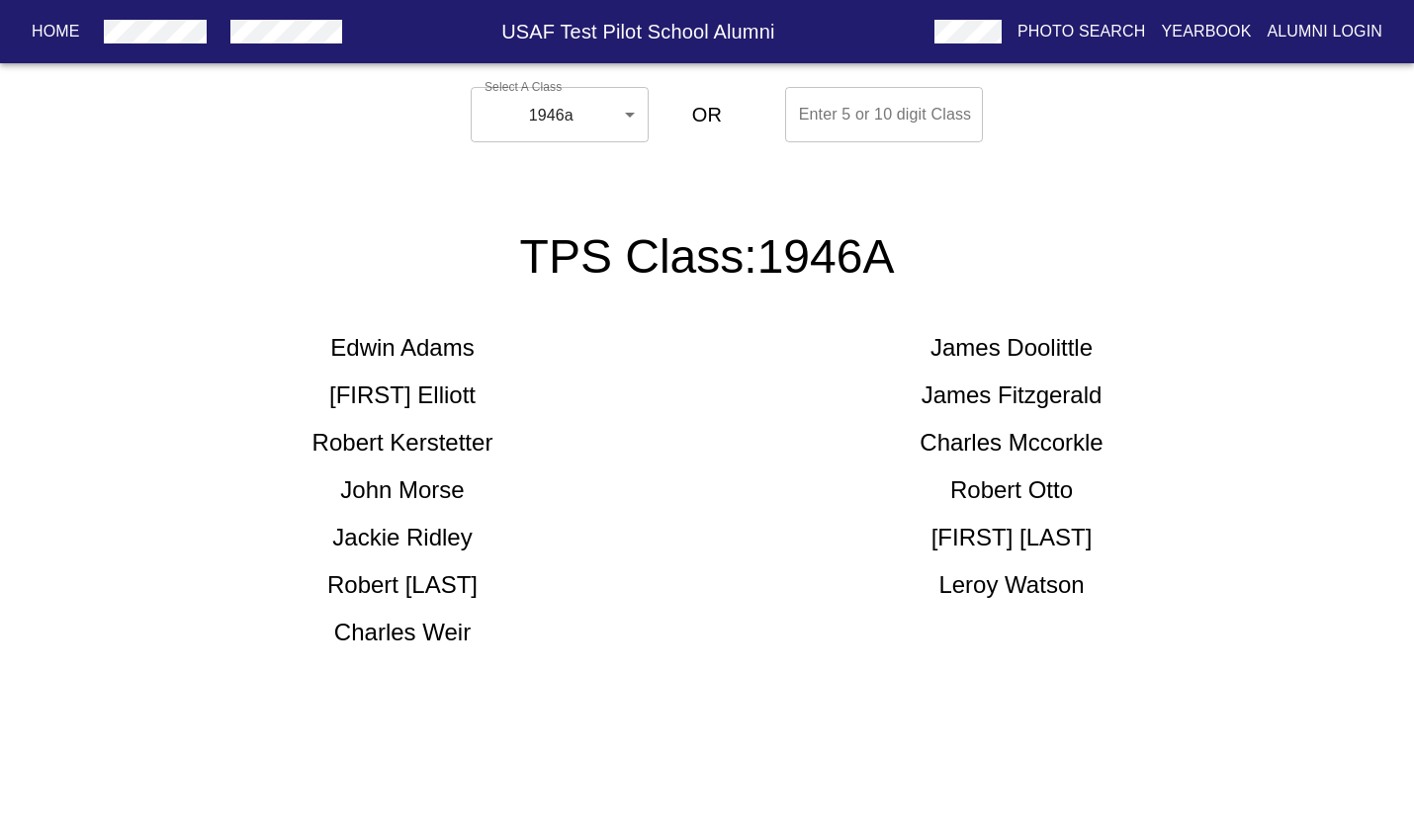 click on "Home USAF Test Pilot School Alumni Photo Search Yearbook Alumni Login Select A Class 1946a 1946a ​ OR Enter 5 or 10 digit Class Enter 5 or 10 digit Class TPS Class:  1946A [FIRST]   [FIRST] [FIRST]   [FIRST] [FIRST]   [FIRST] [FIRST]   [FIRST] [FIRST]   [FIRST] [FIRST]   [FIRST] [FIRST]   [FIRST] Home Alumni Bios Class Pages Photos Yearbook Alumni Login" at bounding box center [707, 387] 